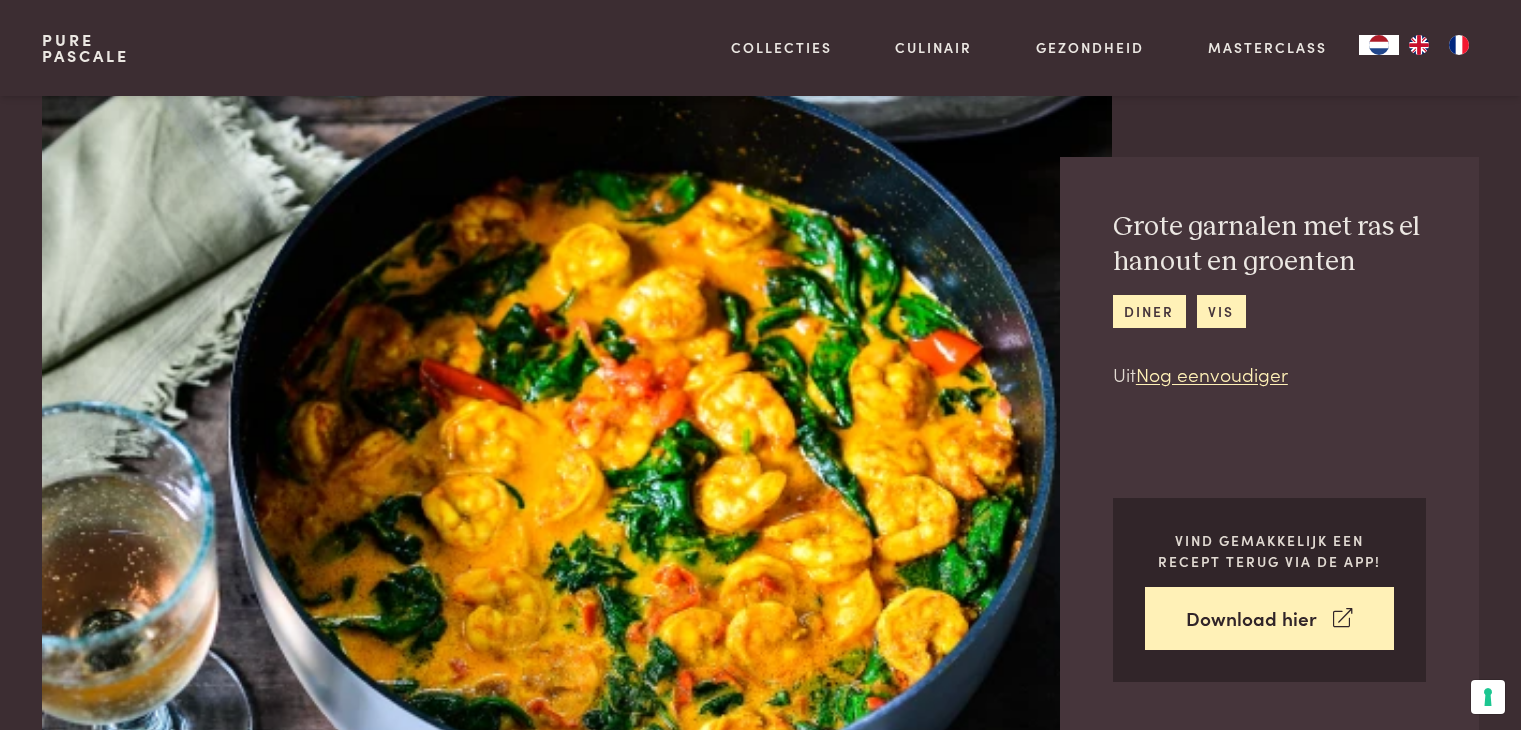 scroll, scrollTop: 638, scrollLeft: 0, axis: vertical 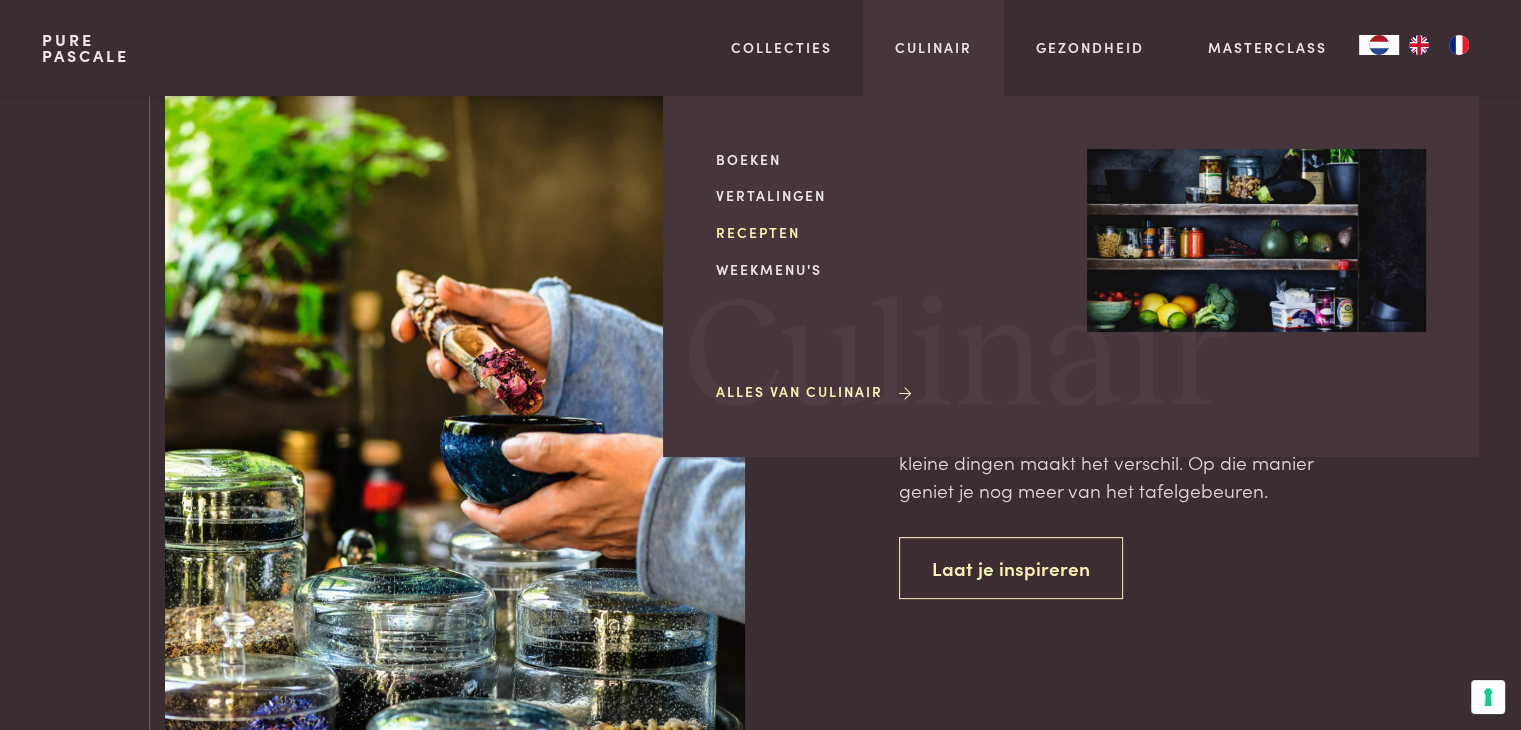 click on "Recepten" at bounding box center (885, 232) 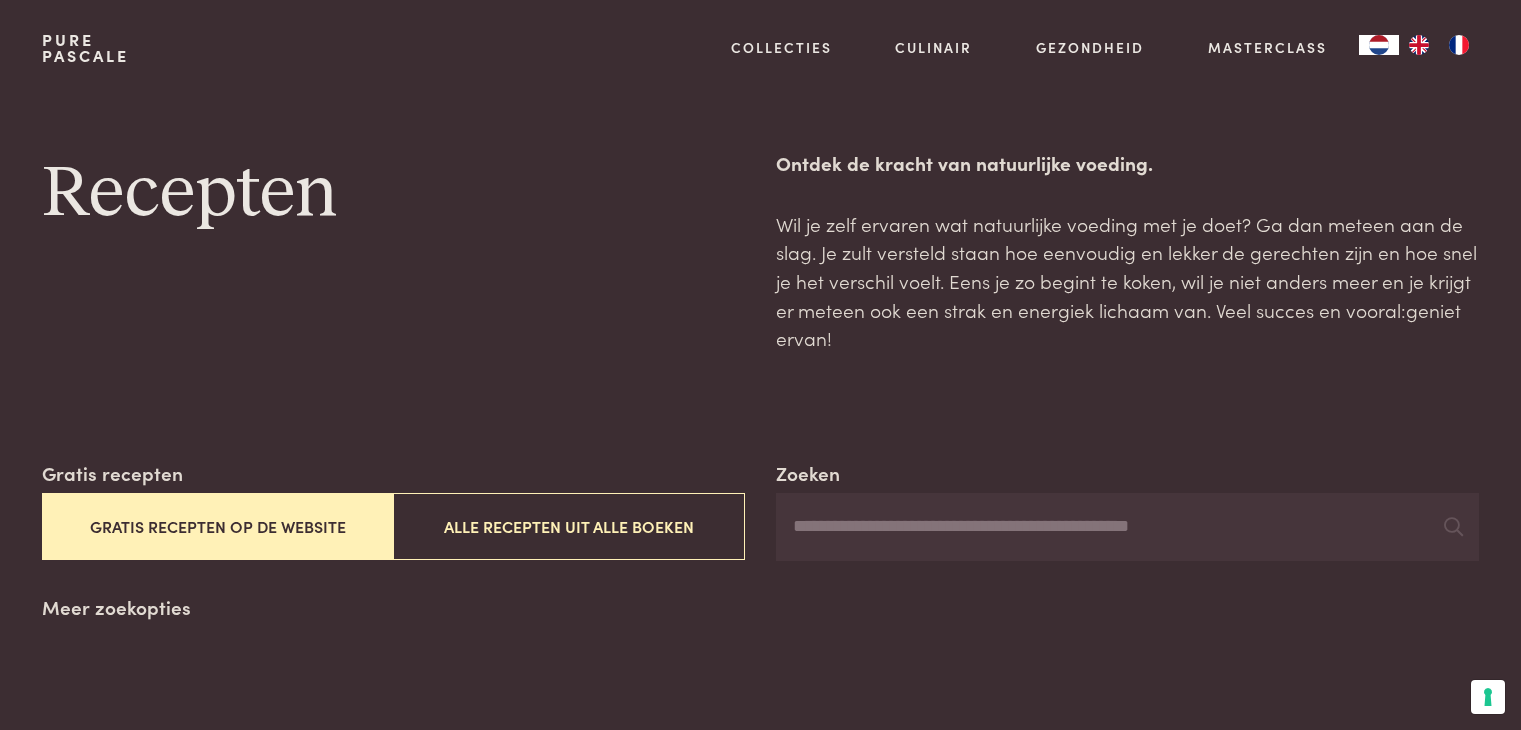 scroll, scrollTop: 0, scrollLeft: 0, axis: both 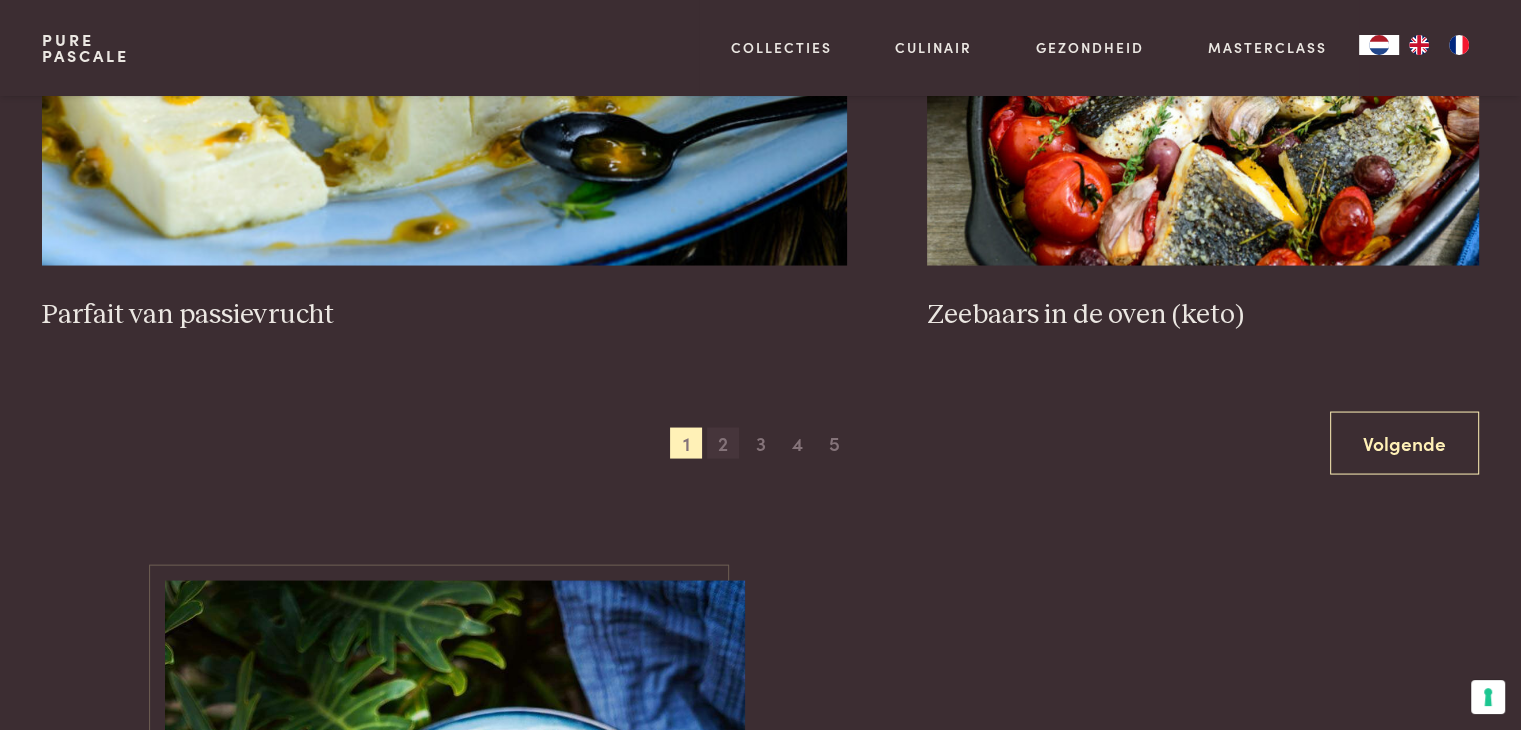 click on "2" at bounding box center [723, 444] 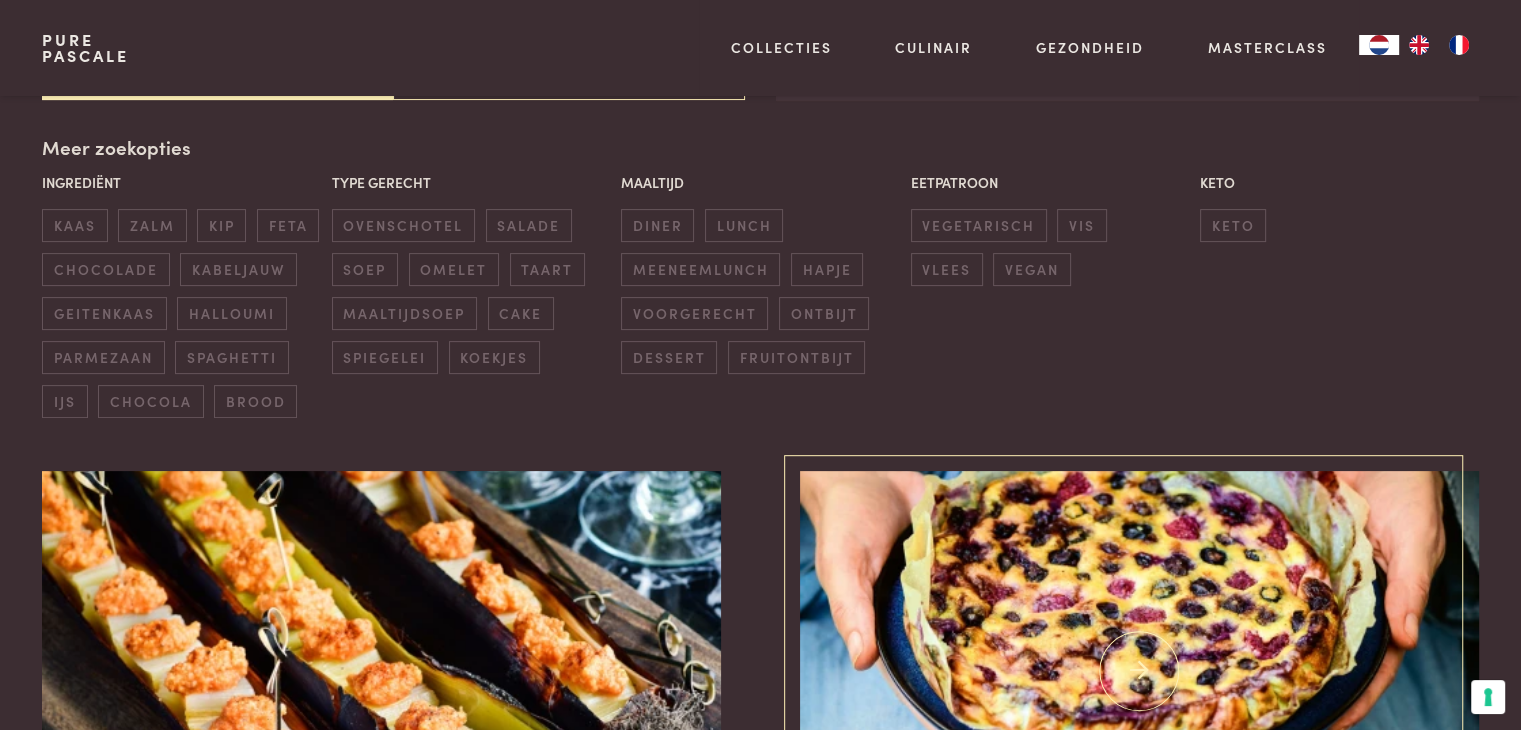 scroll, scrollTop: 459, scrollLeft: 0, axis: vertical 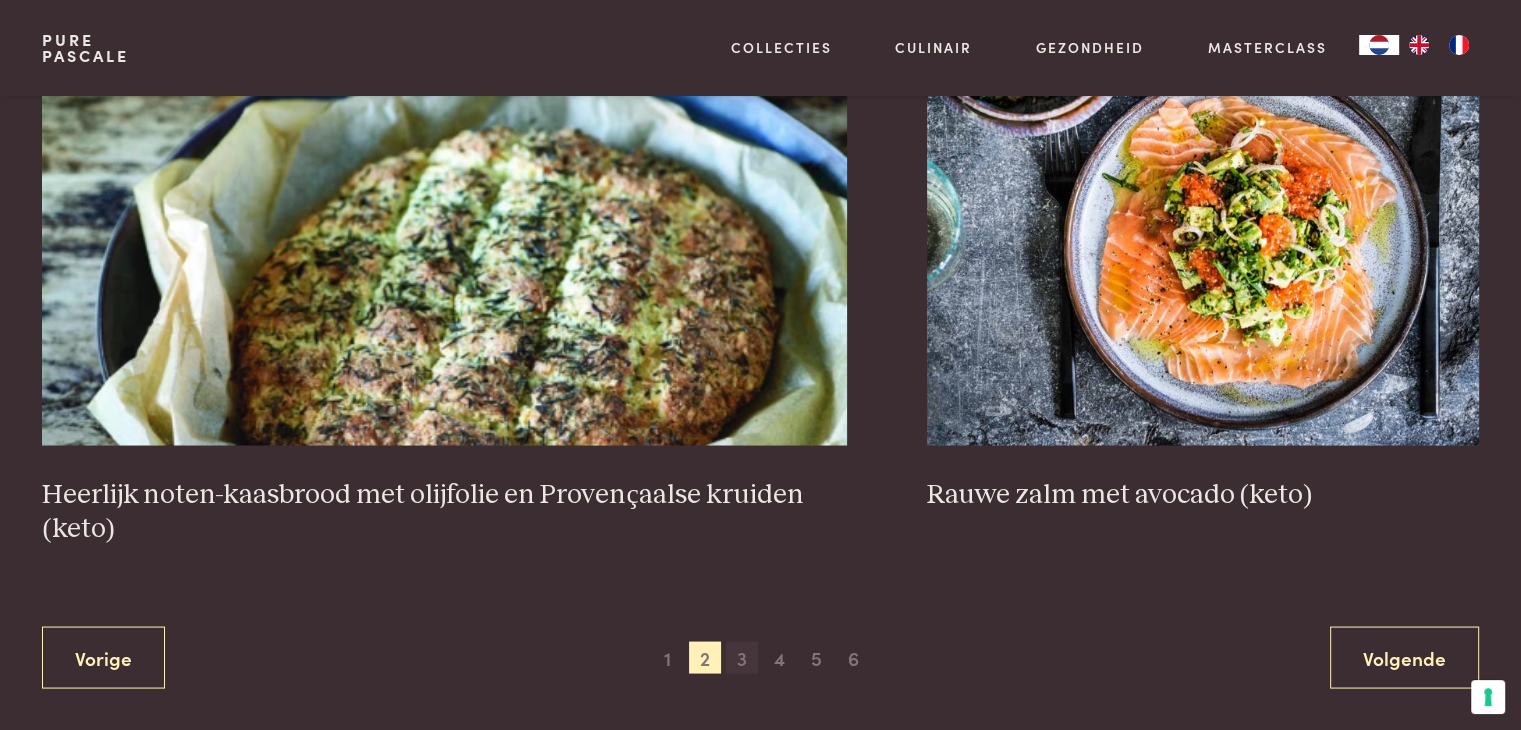 click on "3" at bounding box center [742, 657] 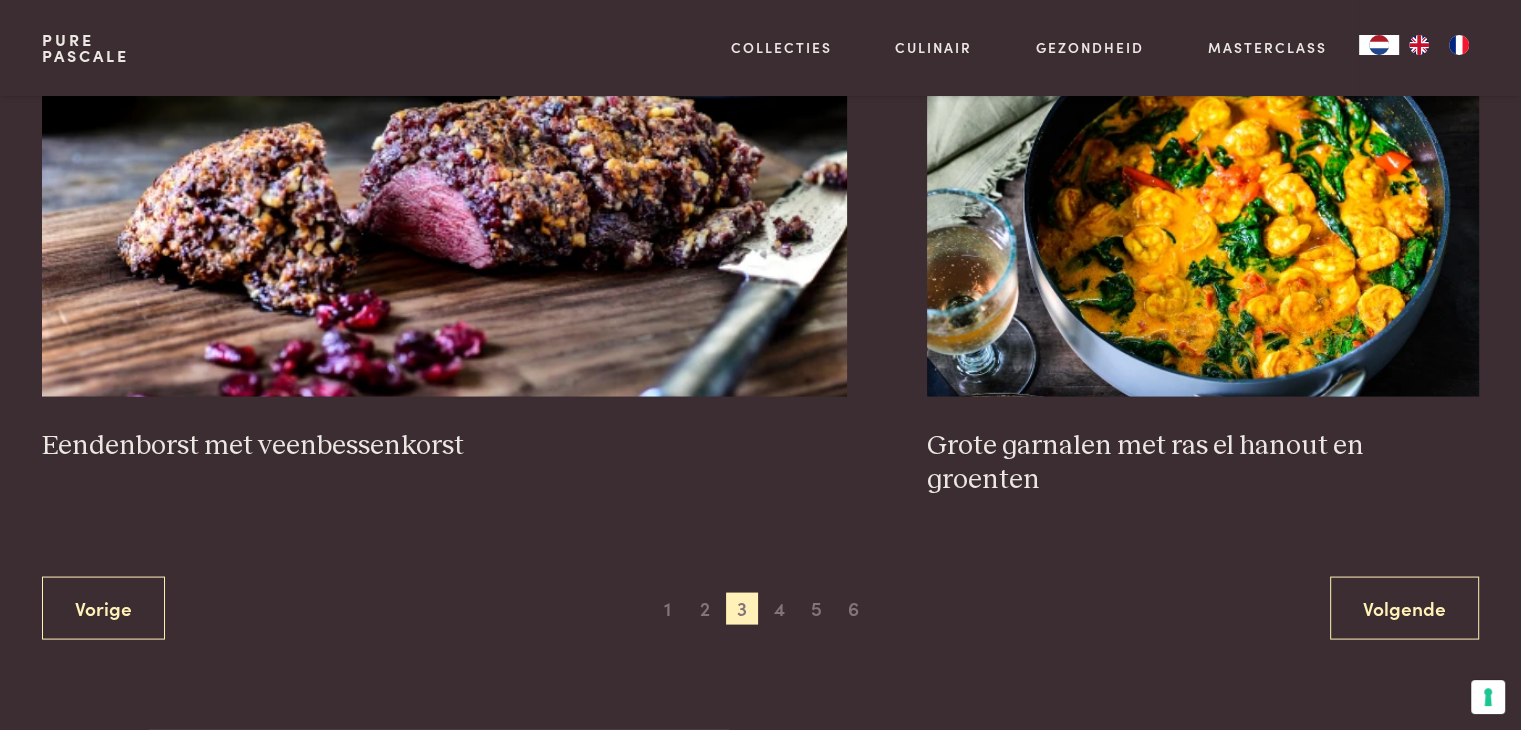 scroll, scrollTop: 3811, scrollLeft: 0, axis: vertical 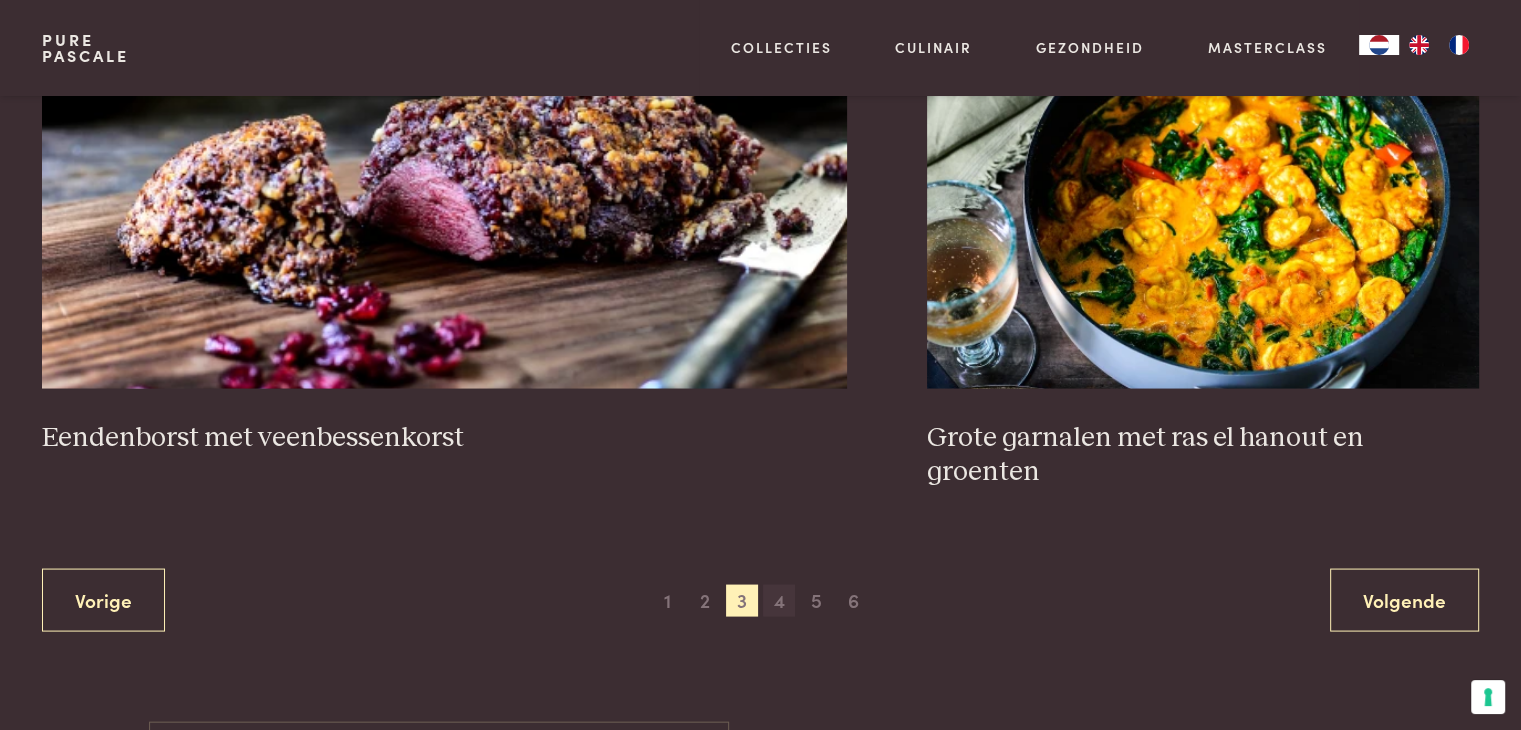click on "4" at bounding box center [779, 601] 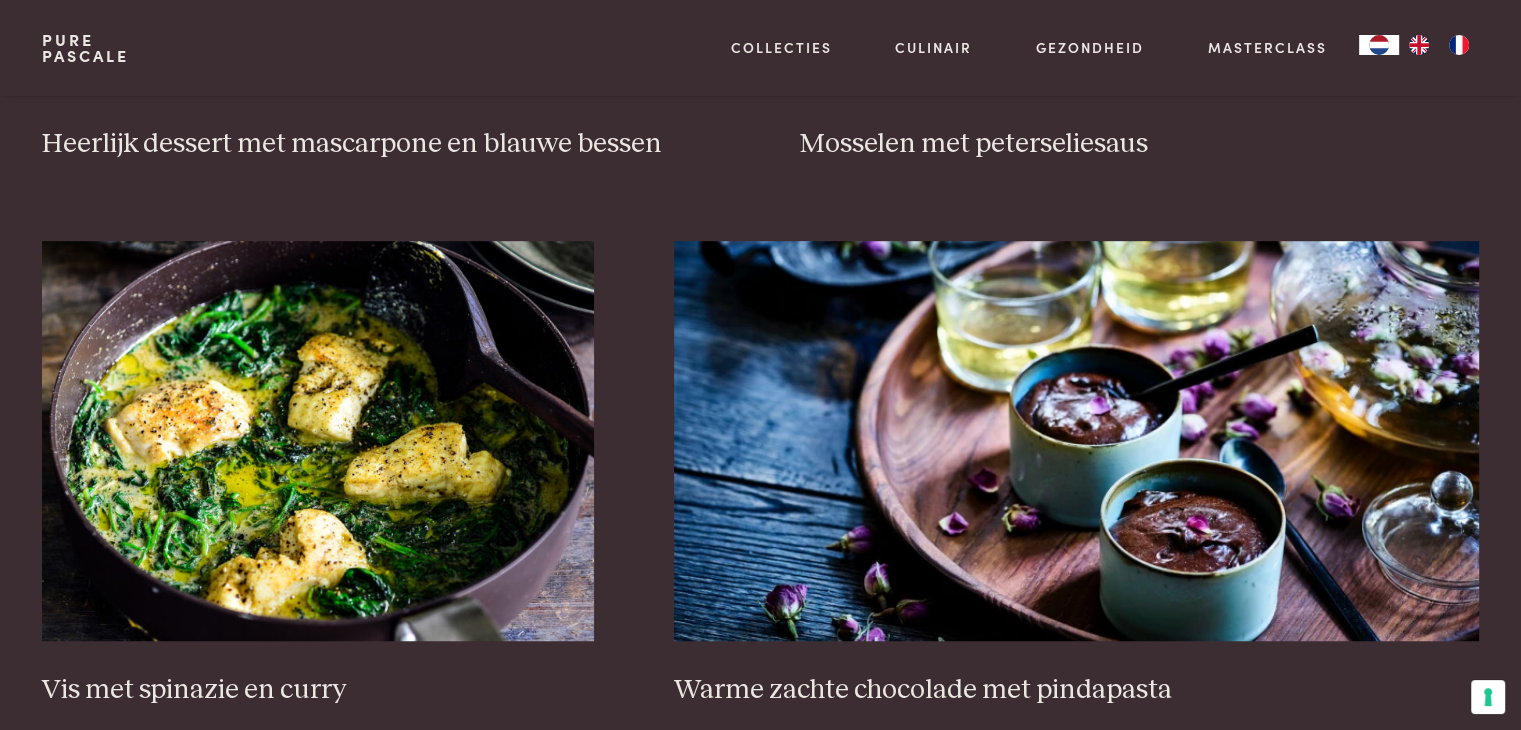 scroll, scrollTop: 1257, scrollLeft: 0, axis: vertical 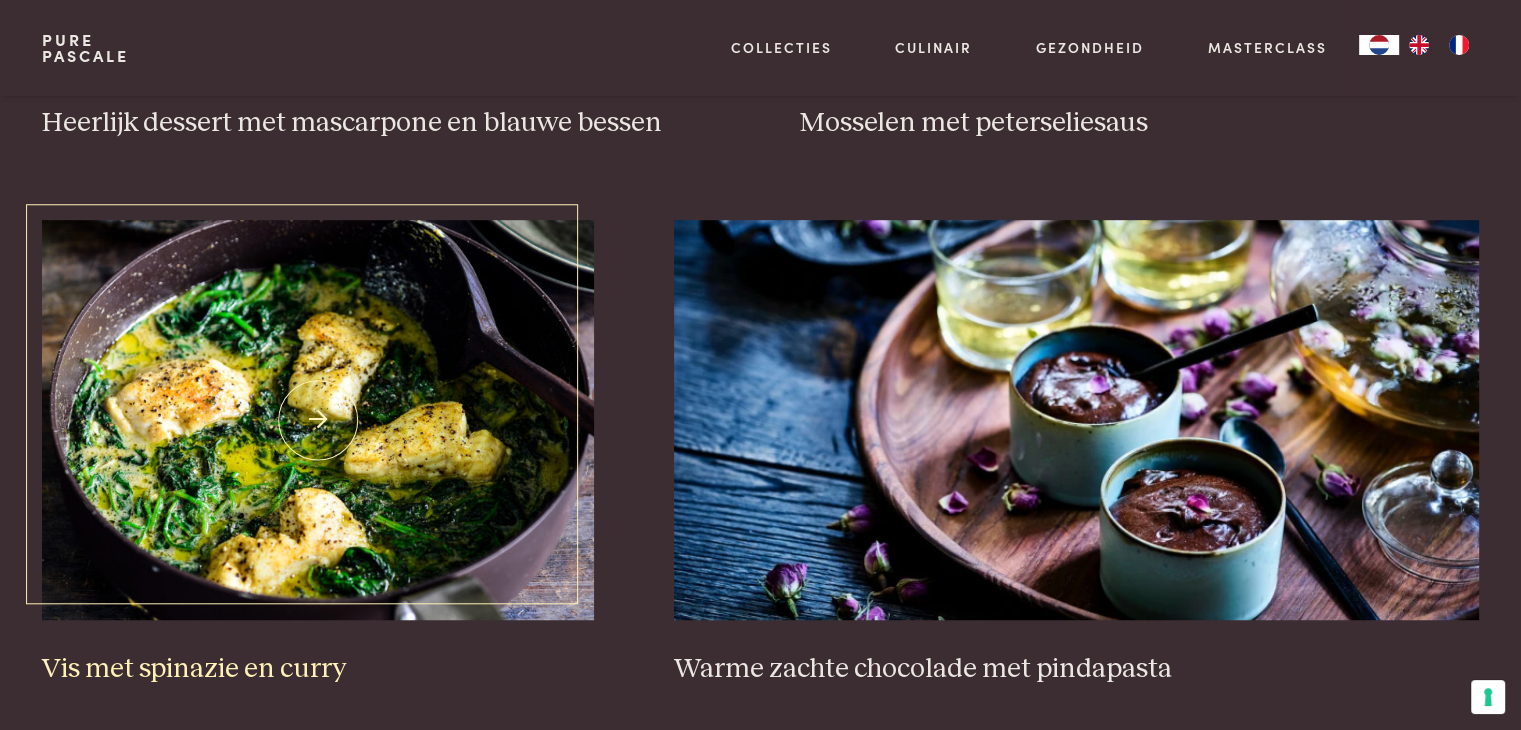 click at bounding box center (318, 420) 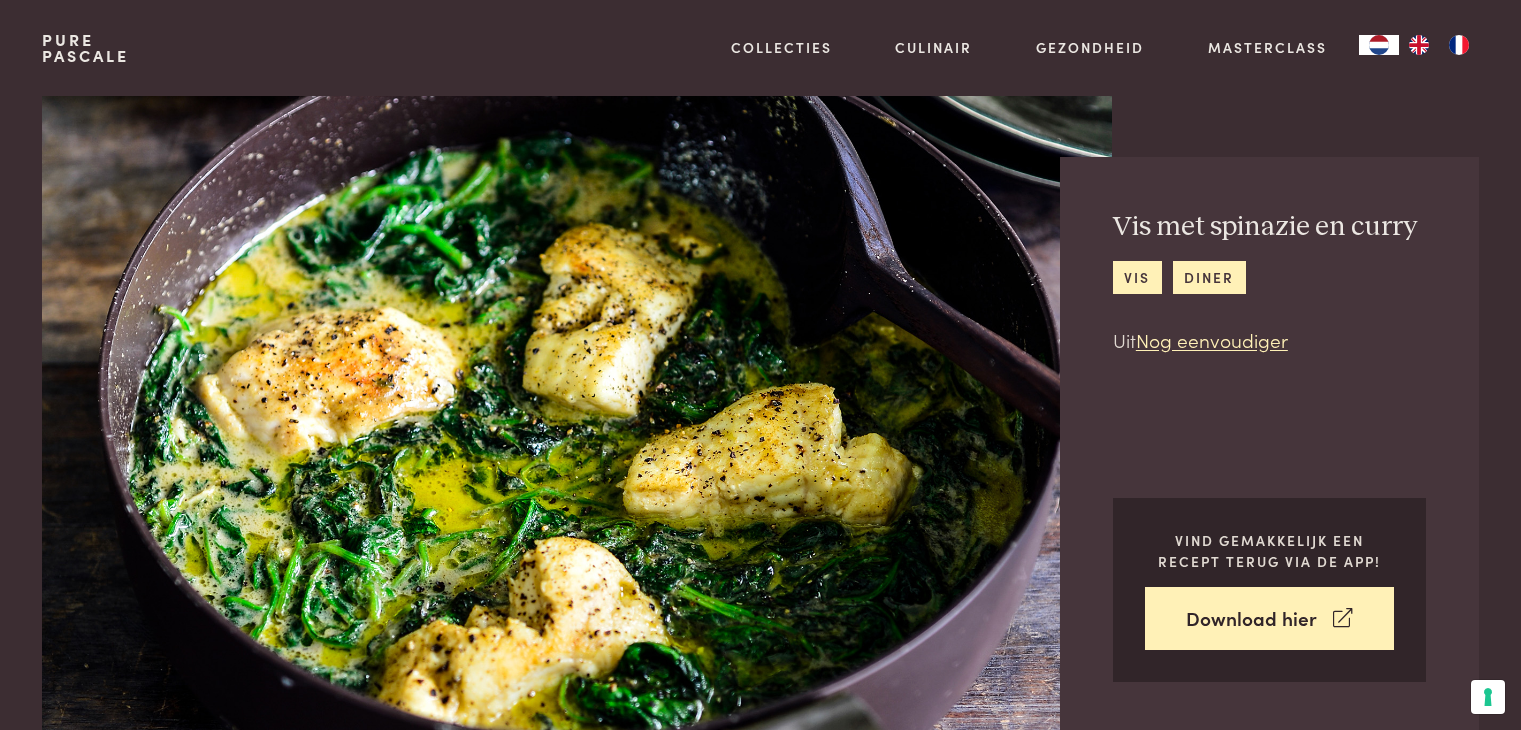 scroll, scrollTop: 0, scrollLeft: 0, axis: both 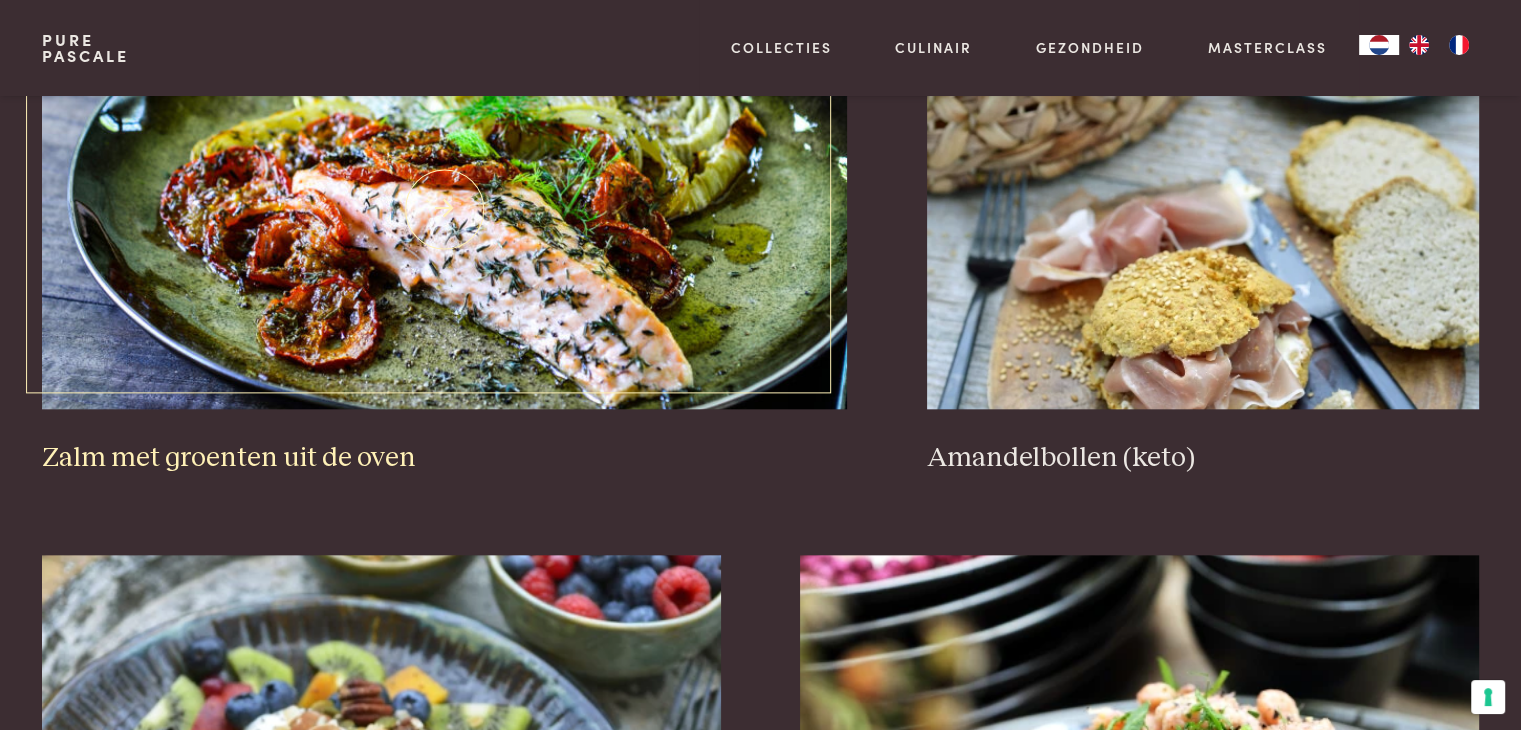 click at bounding box center [444, 209] 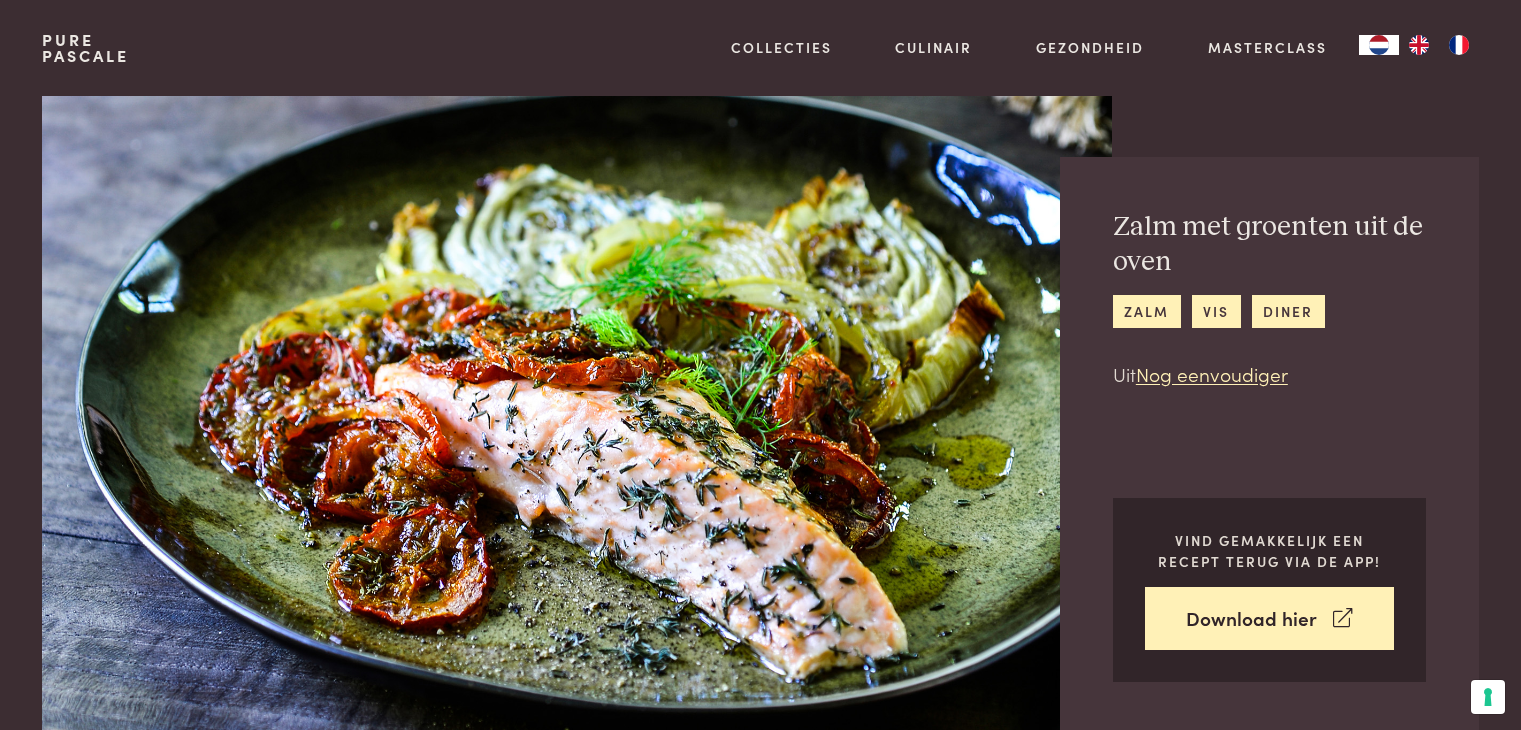 scroll, scrollTop: 0, scrollLeft: 0, axis: both 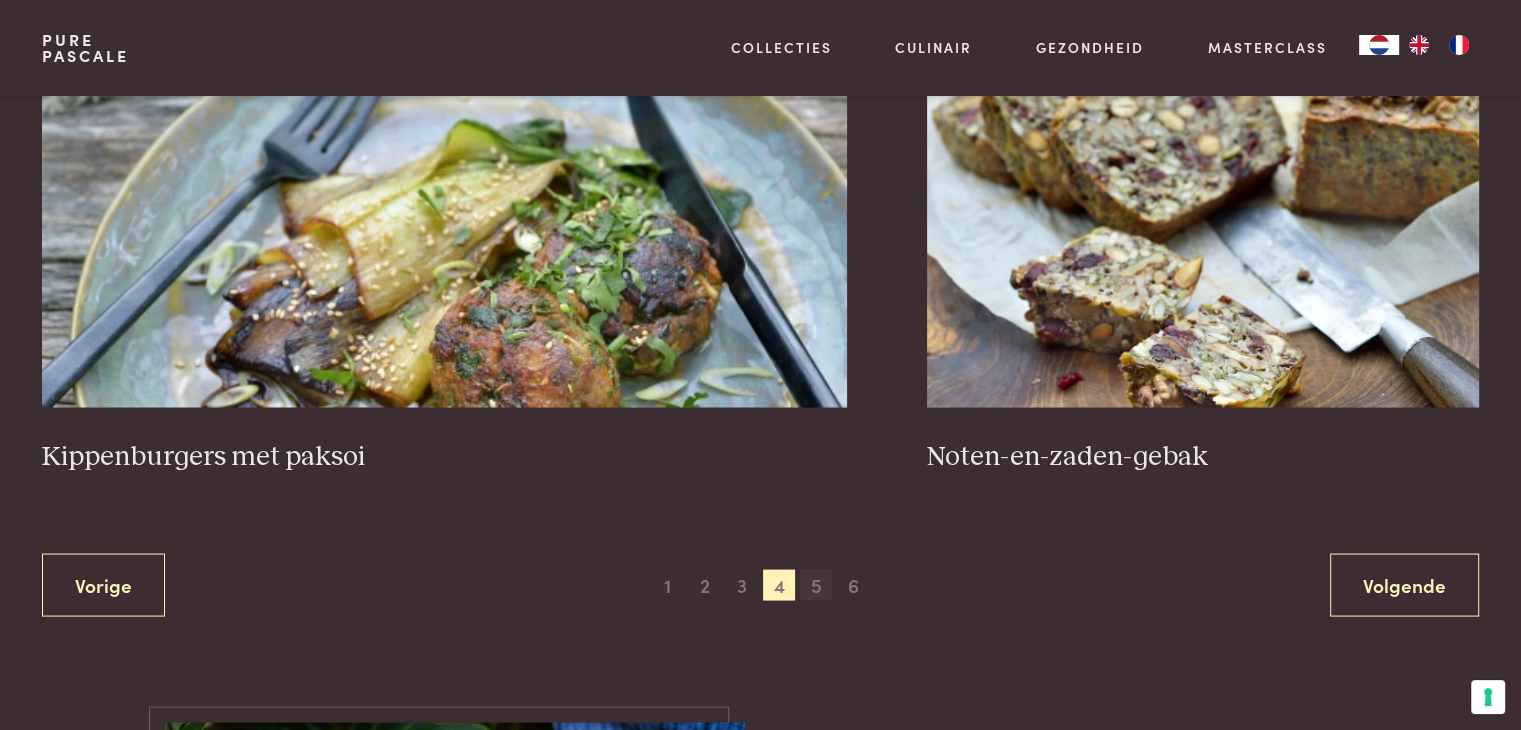 click on "5" at bounding box center [816, 585] 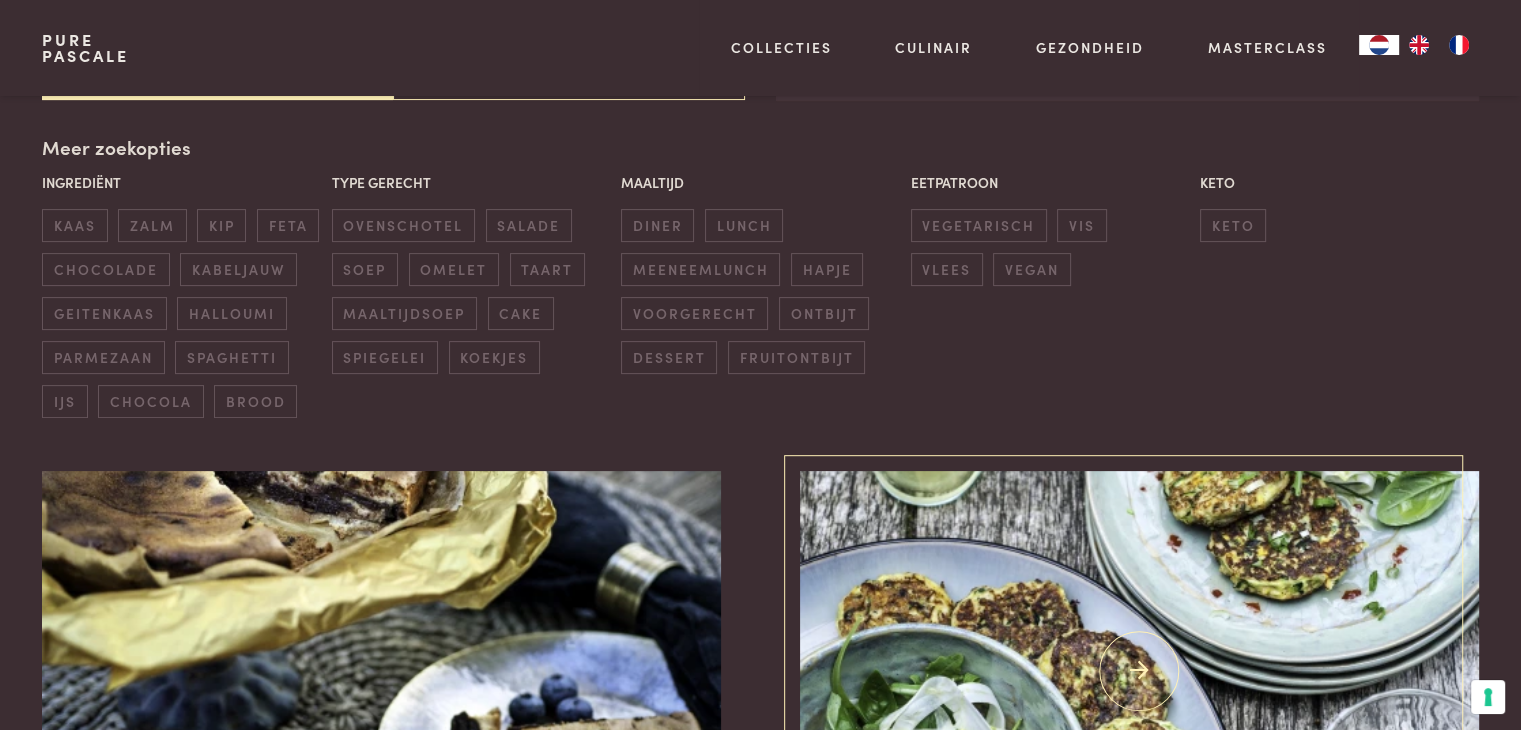 scroll, scrollTop: 459, scrollLeft: 0, axis: vertical 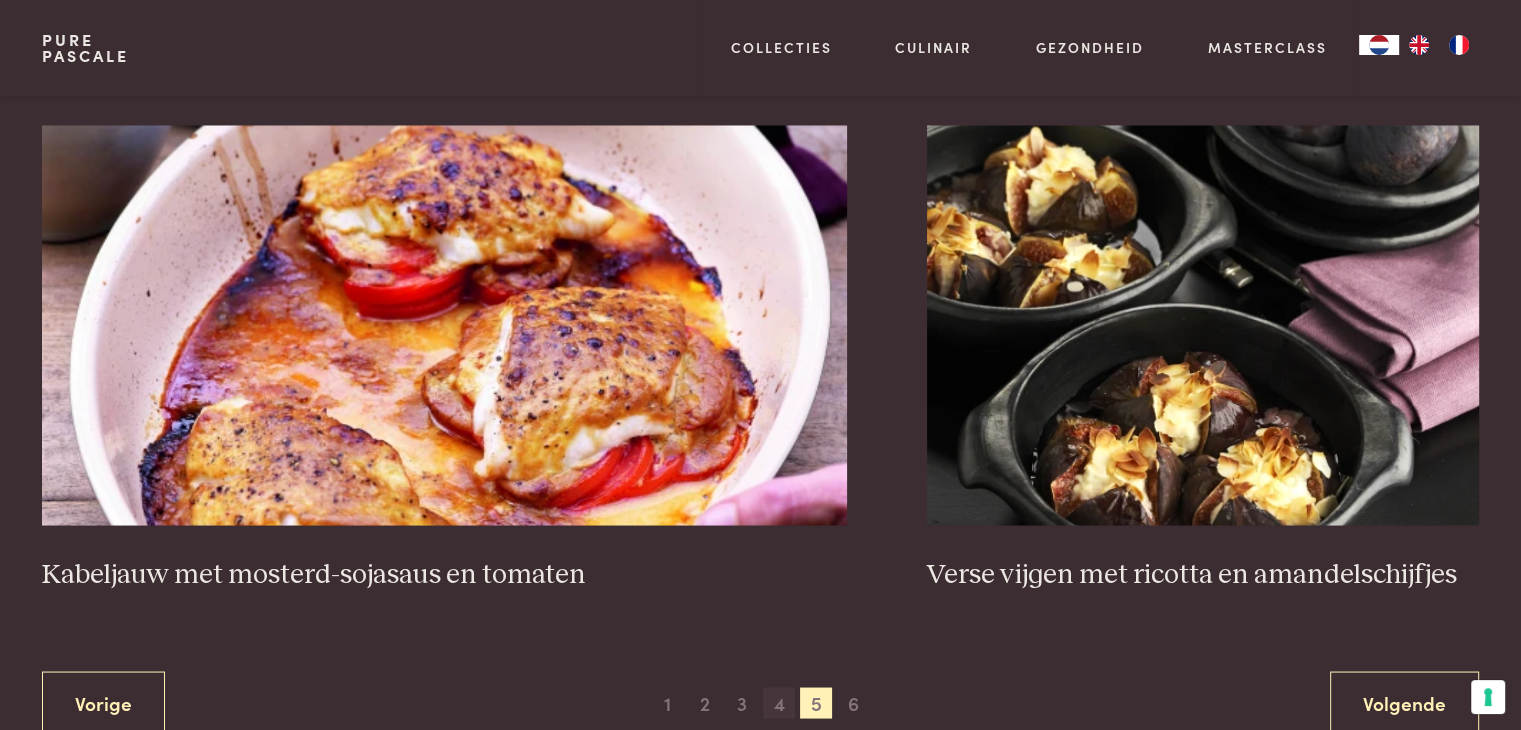 click on "4" at bounding box center (779, 703) 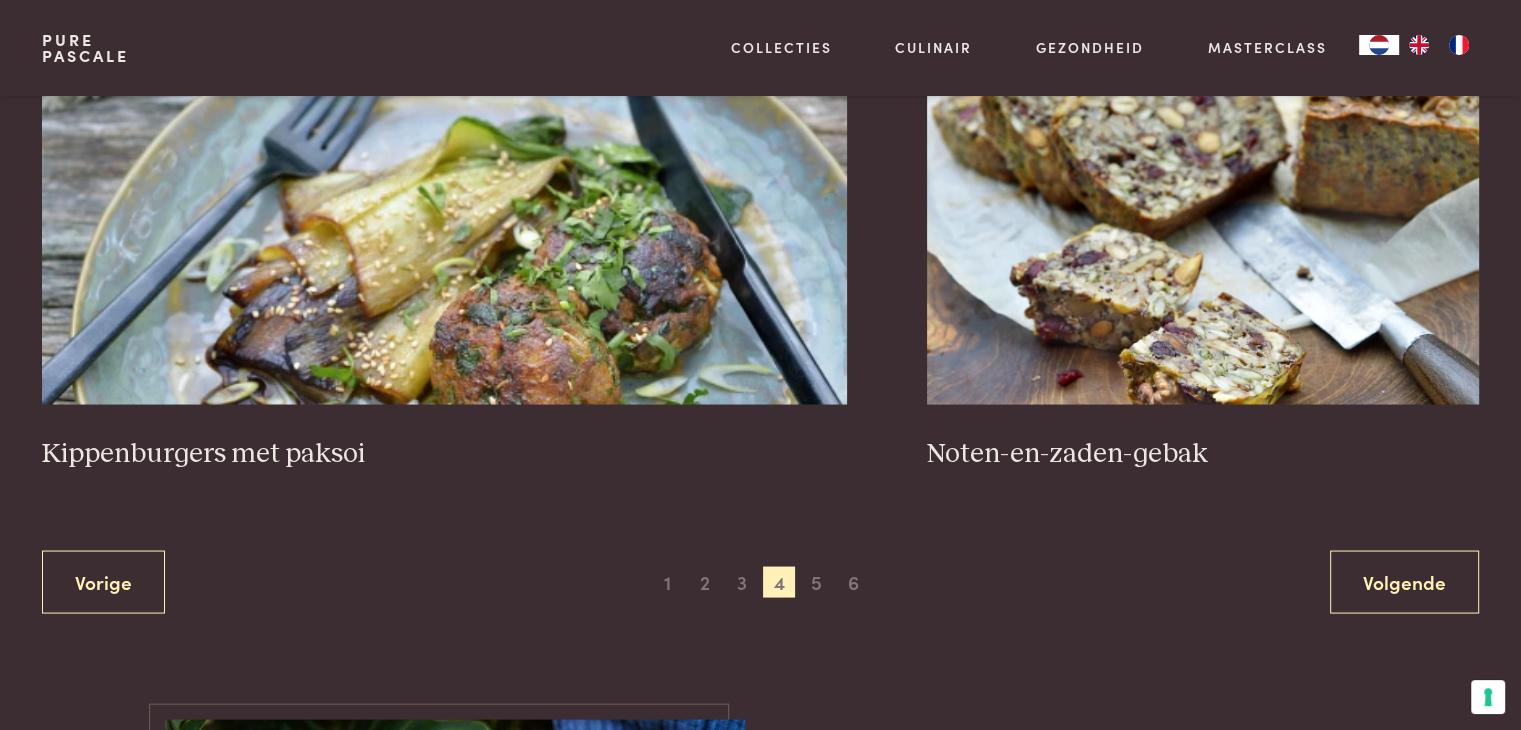 scroll, scrollTop: 3651, scrollLeft: 0, axis: vertical 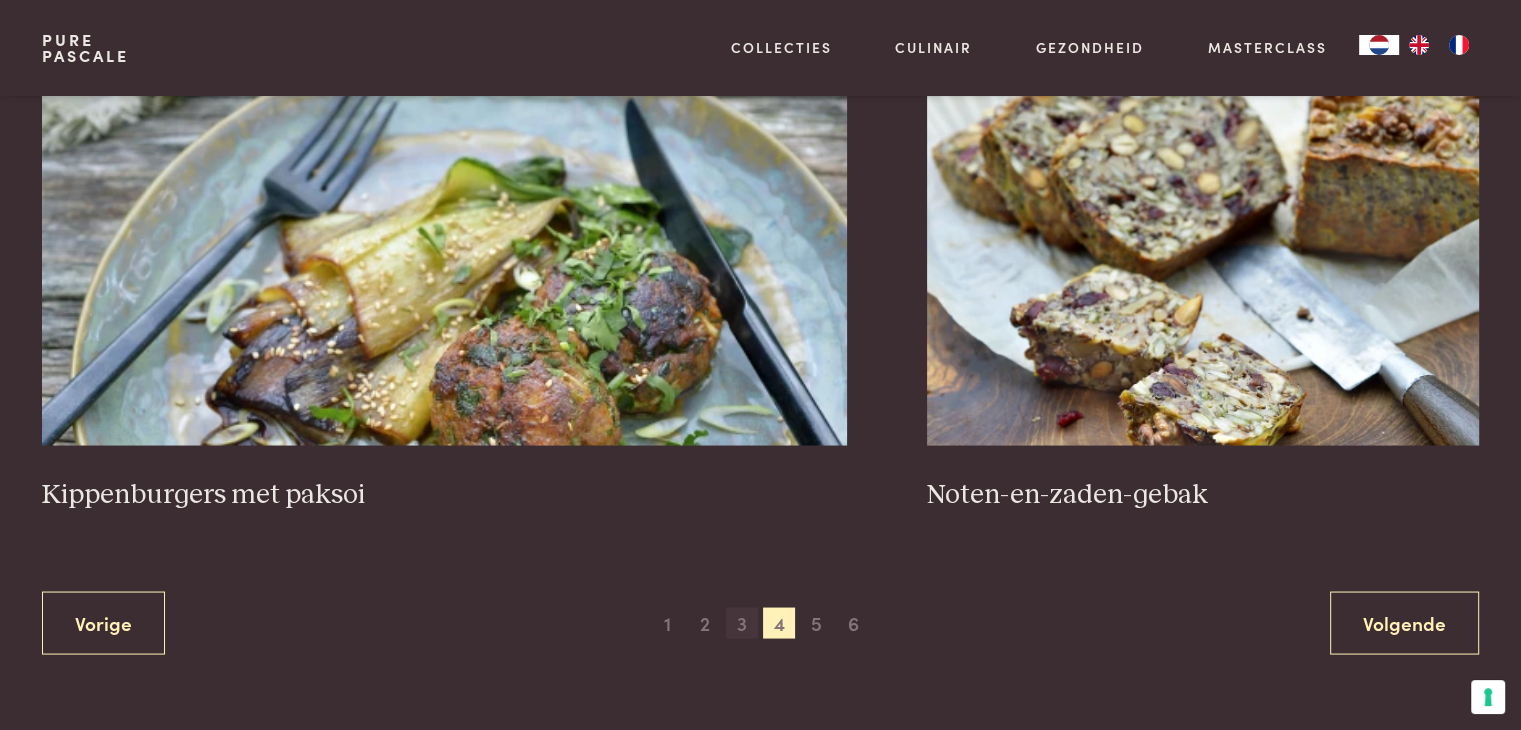 click on "3" at bounding box center (742, 623) 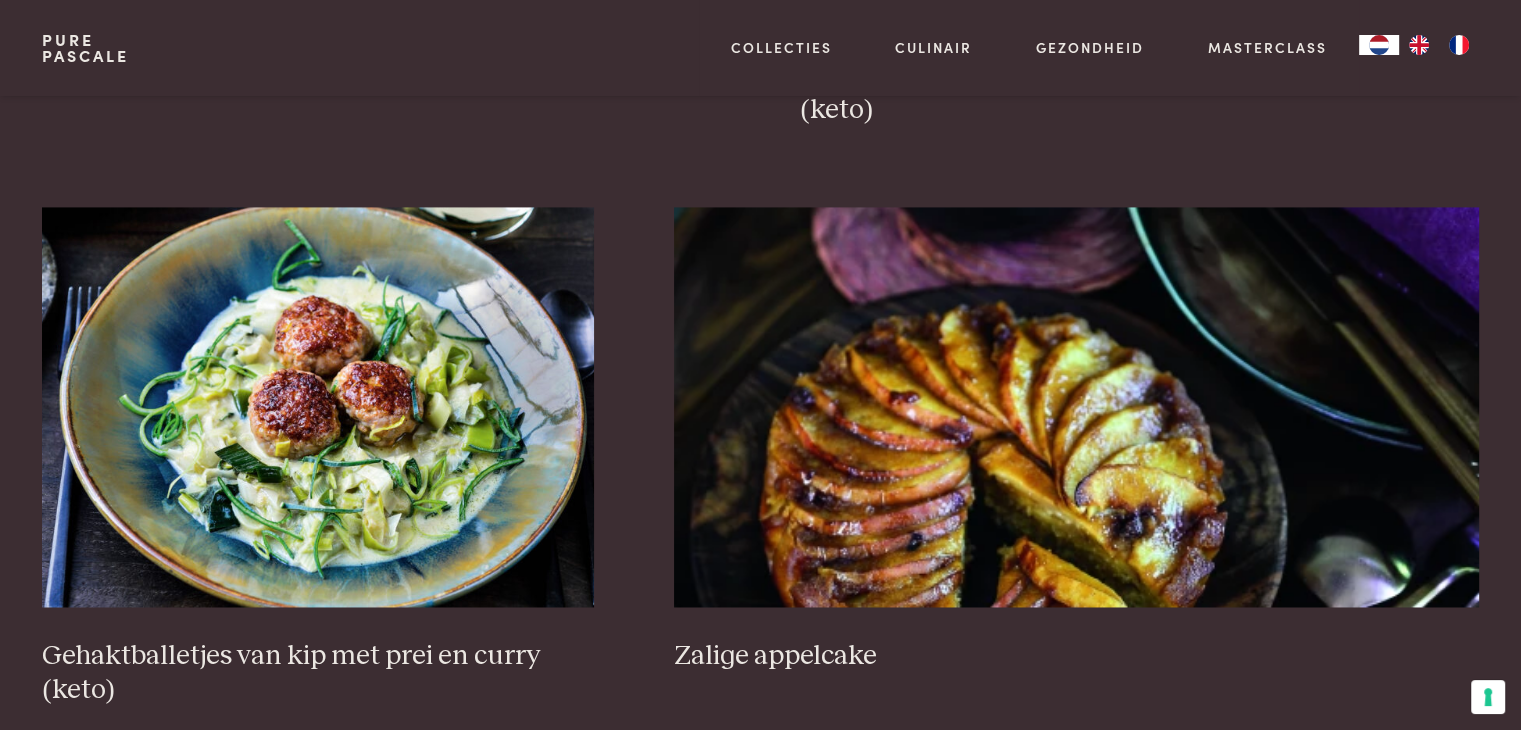 scroll, scrollTop: 3651, scrollLeft: 0, axis: vertical 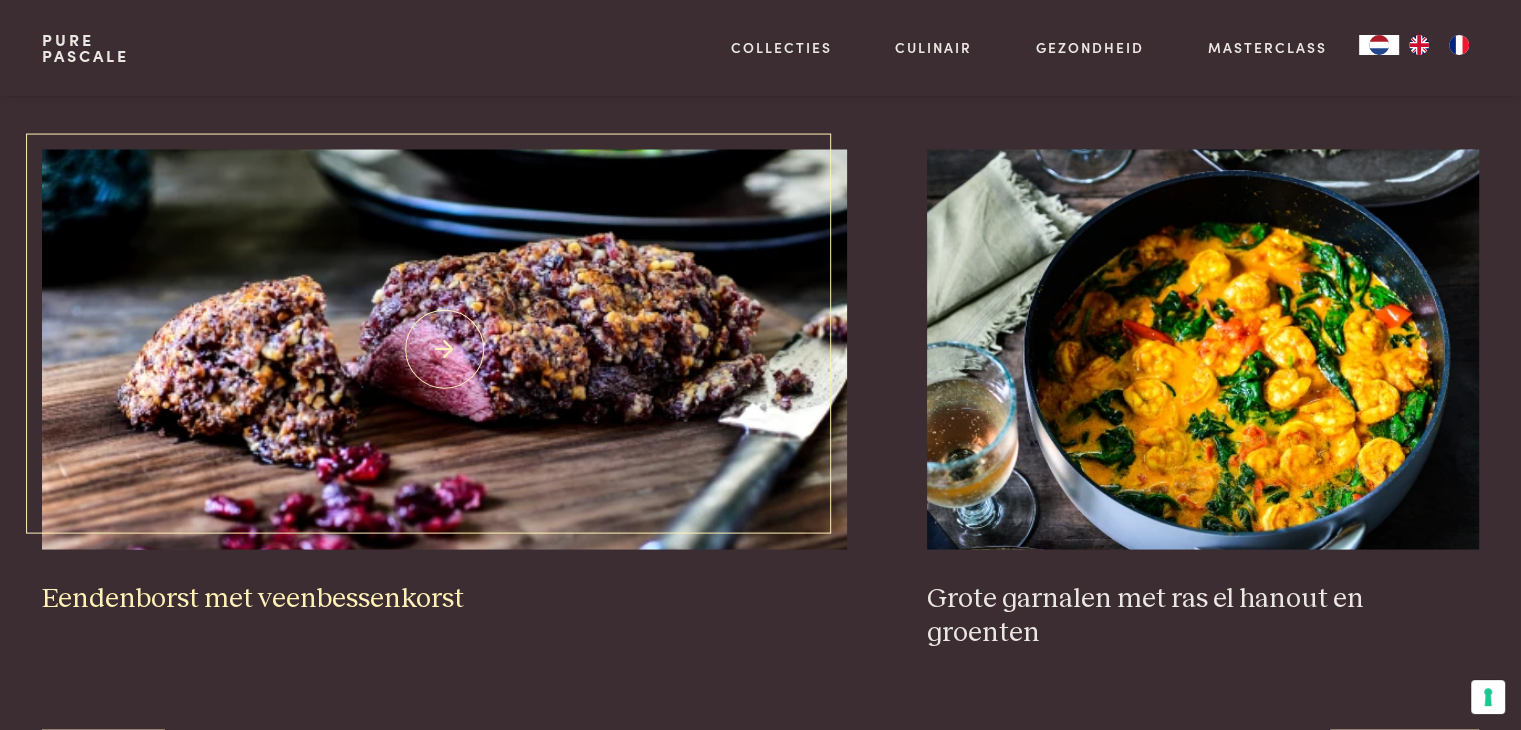 click at bounding box center [444, 349] 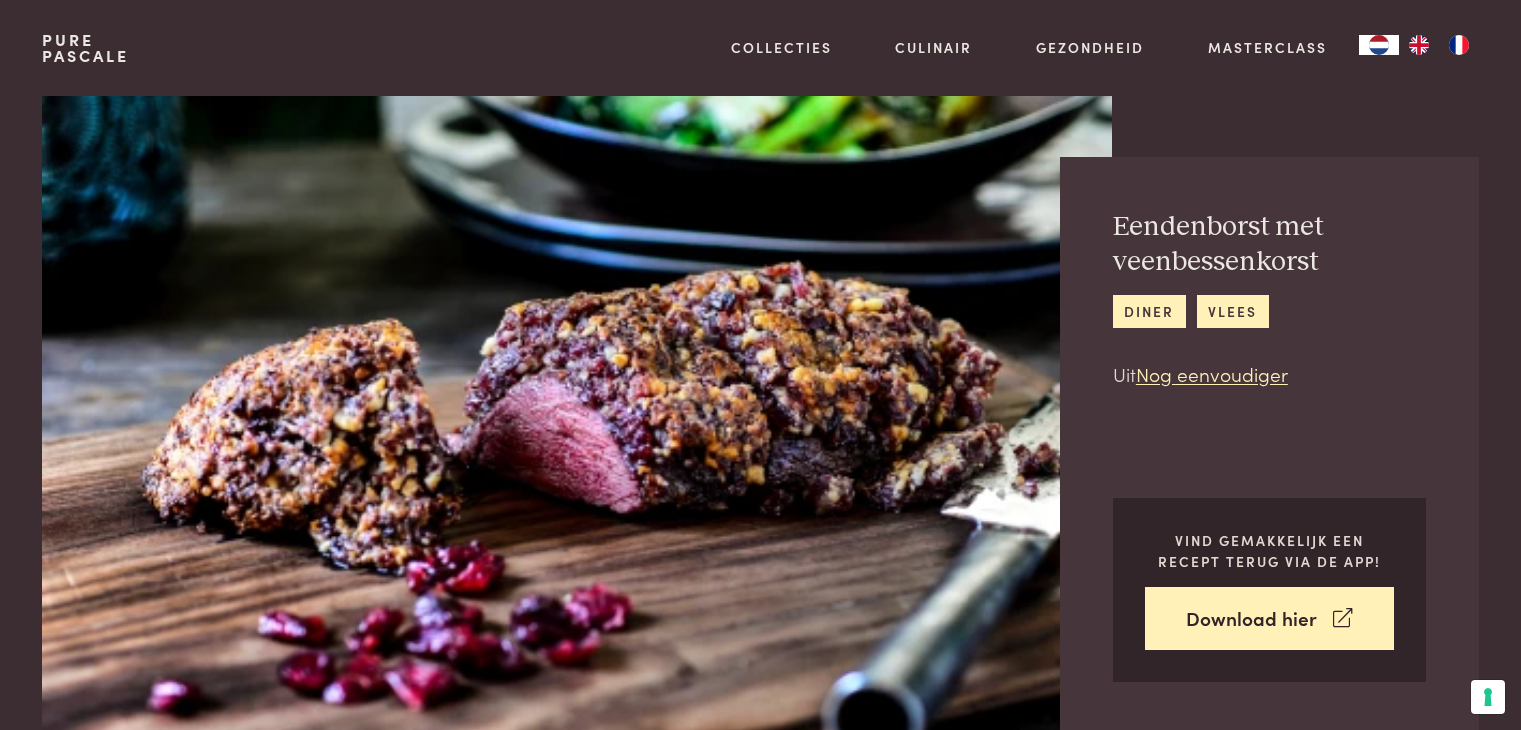scroll, scrollTop: 0, scrollLeft: 0, axis: both 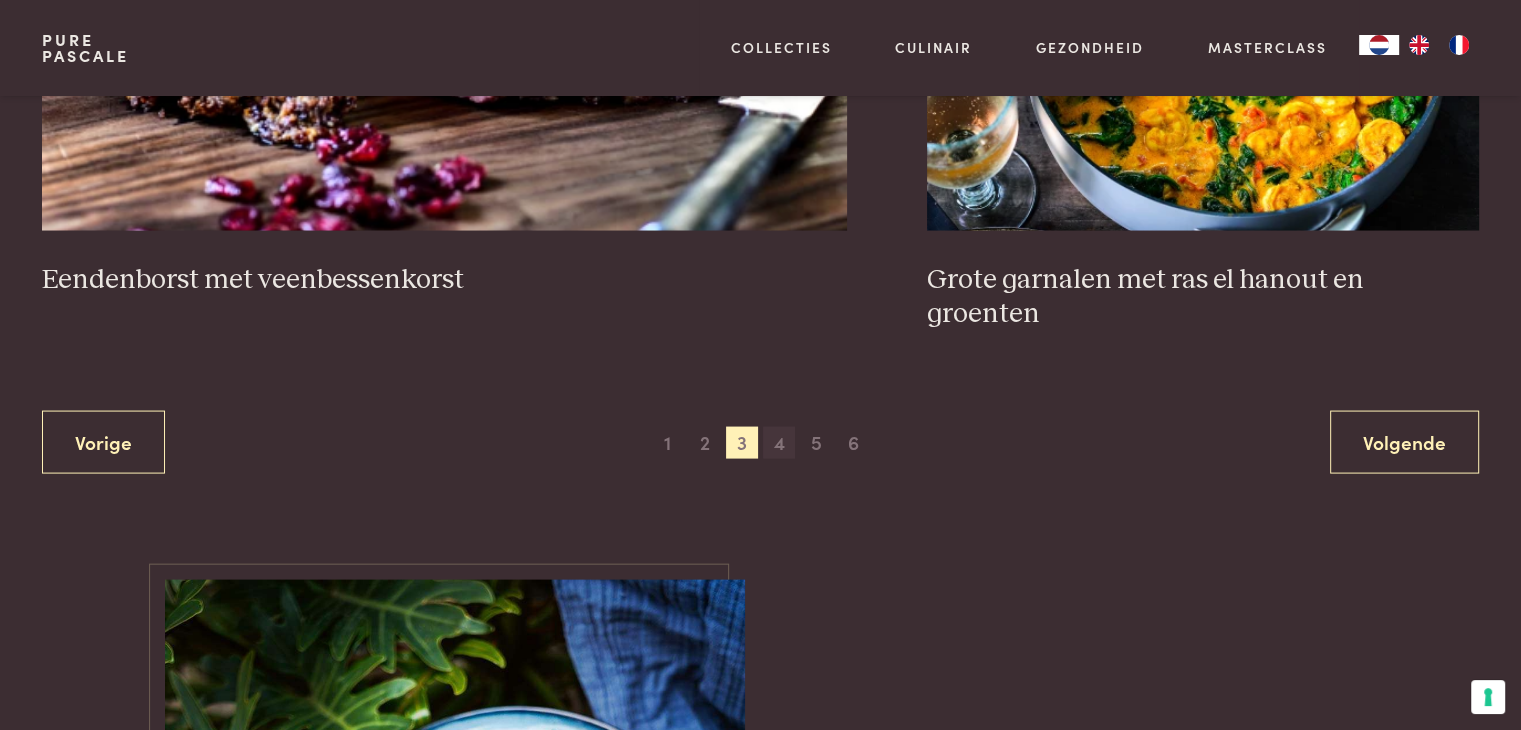 click on "4" at bounding box center (779, 443) 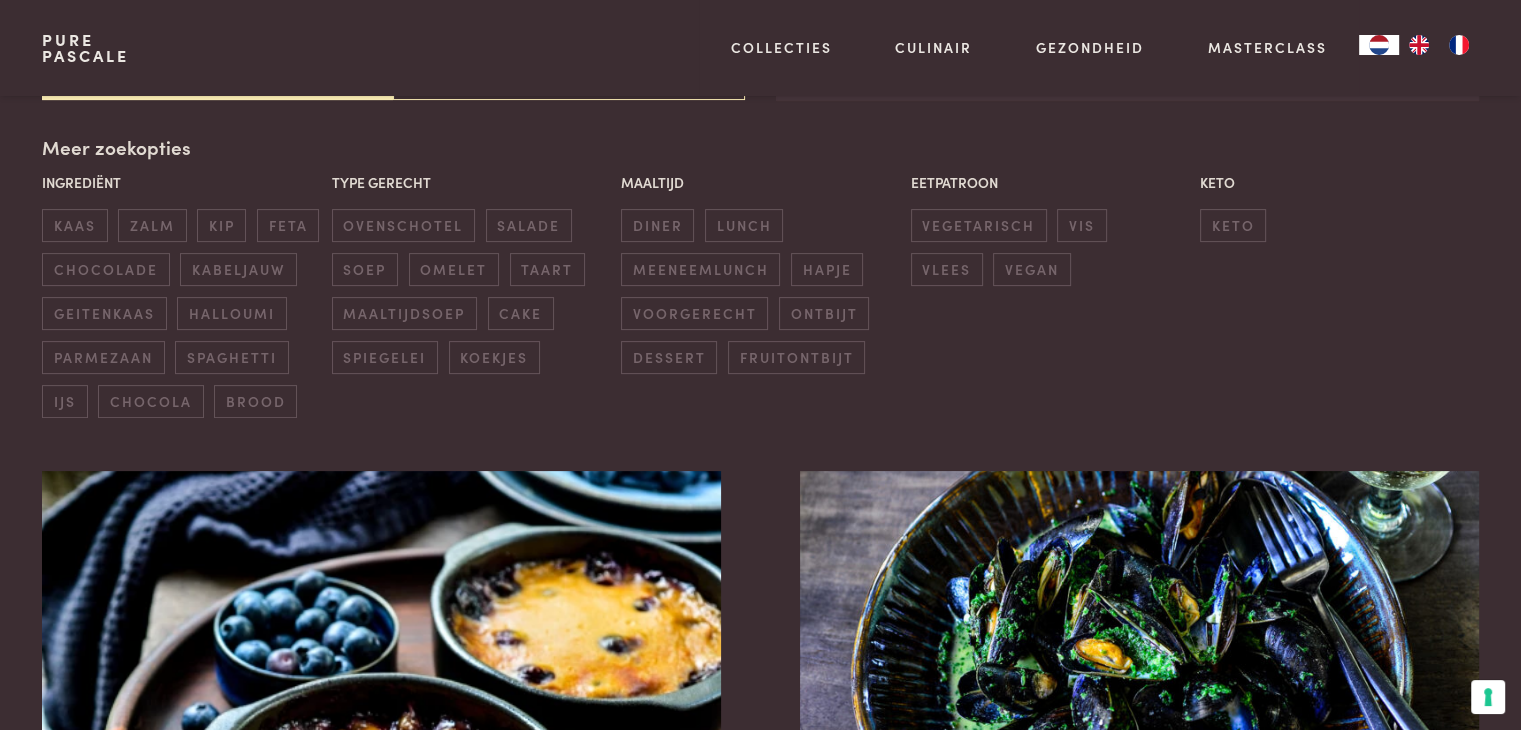 scroll, scrollTop: 459, scrollLeft: 0, axis: vertical 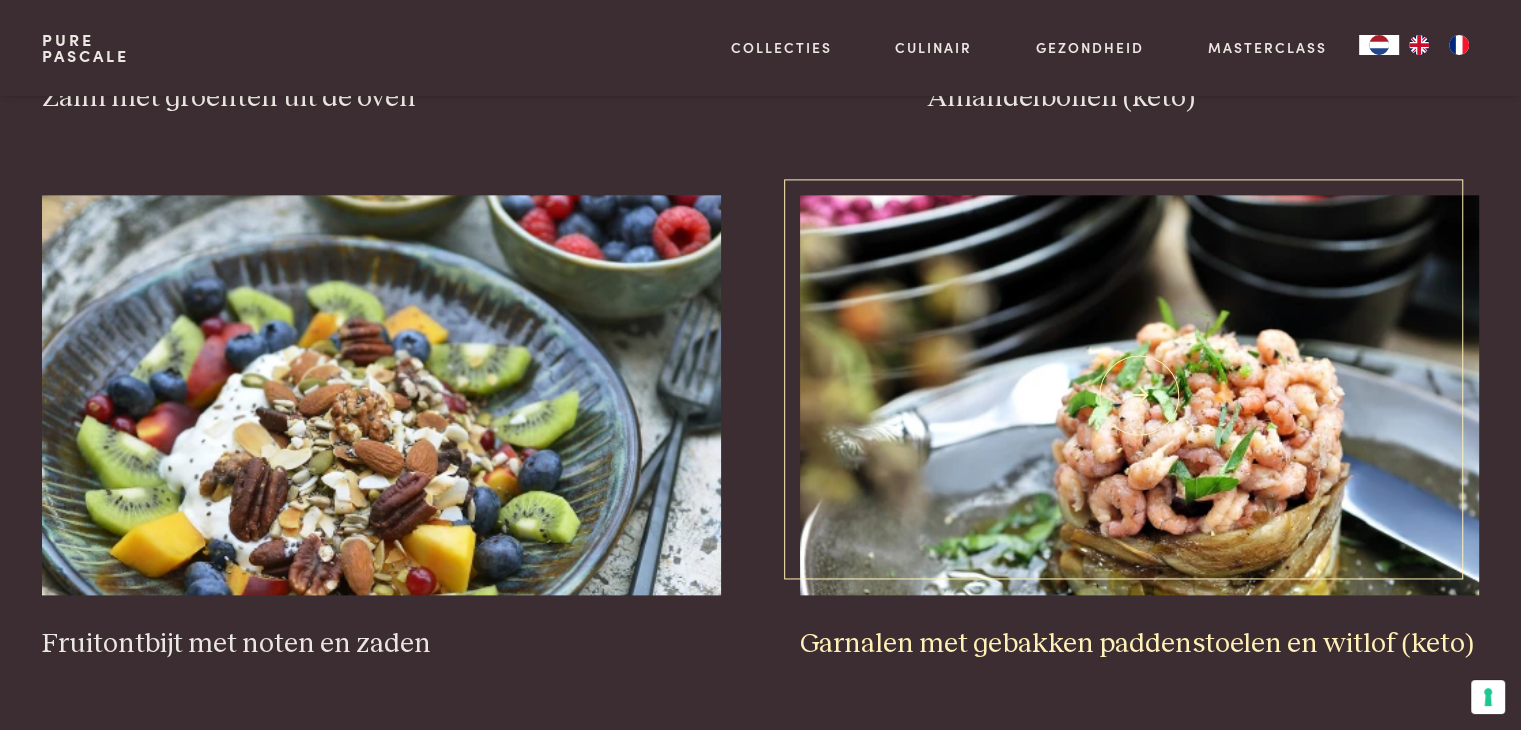 click at bounding box center (1139, 395) 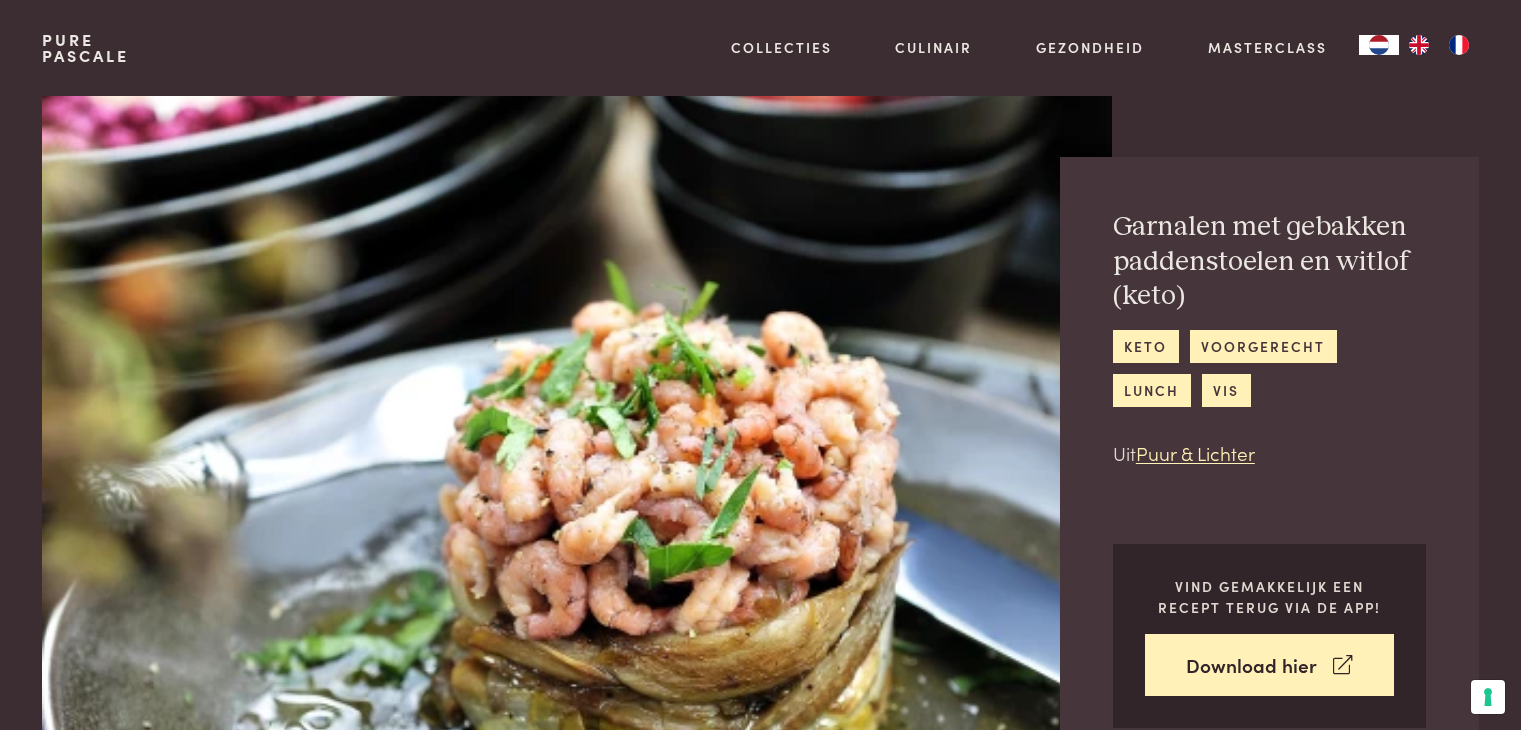 scroll, scrollTop: 0, scrollLeft: 0, axis: both 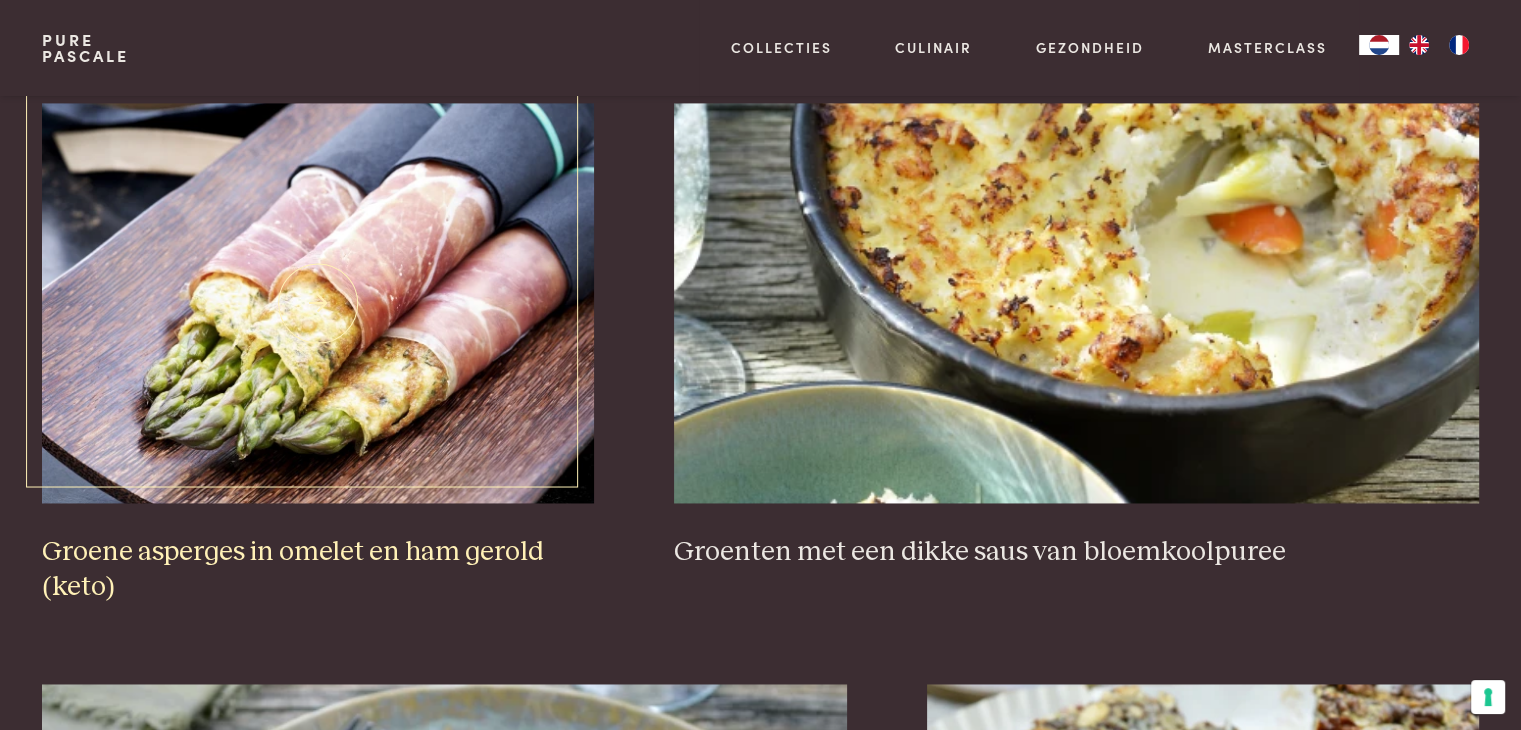 click at bounding box center [318, 303] 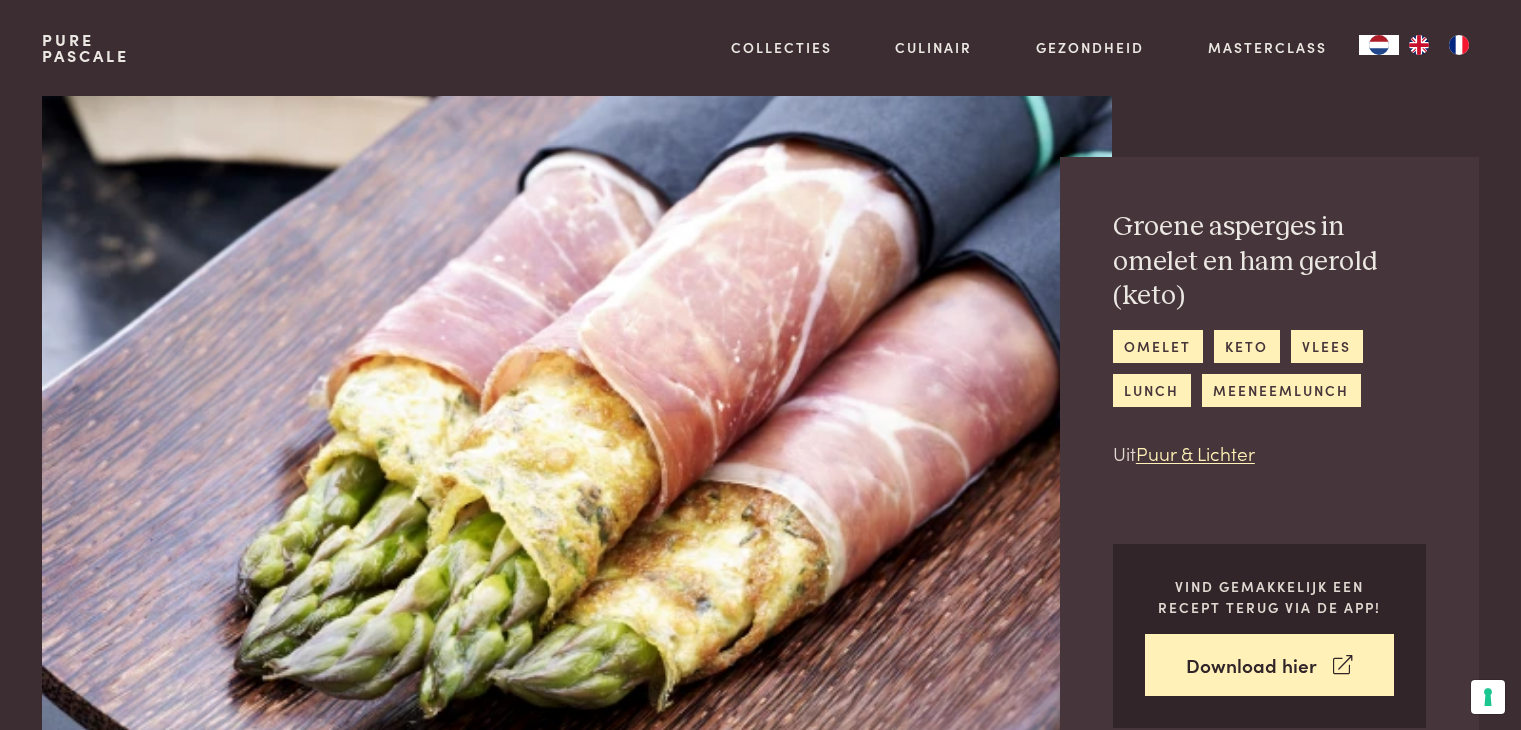 scroll, scrollTop: 0, scrollLeft: 0, axis: both 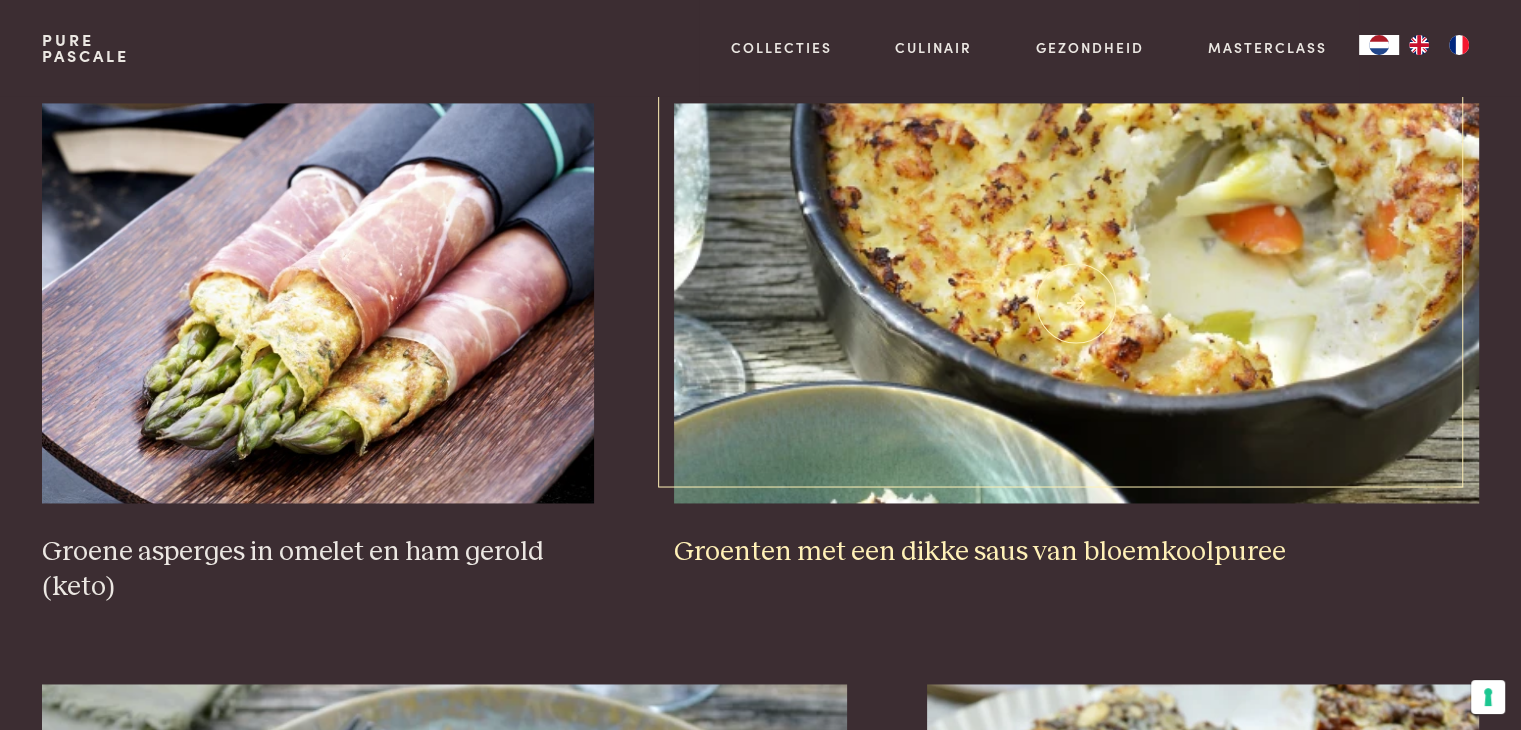 click at bounding box center [1076, 303] 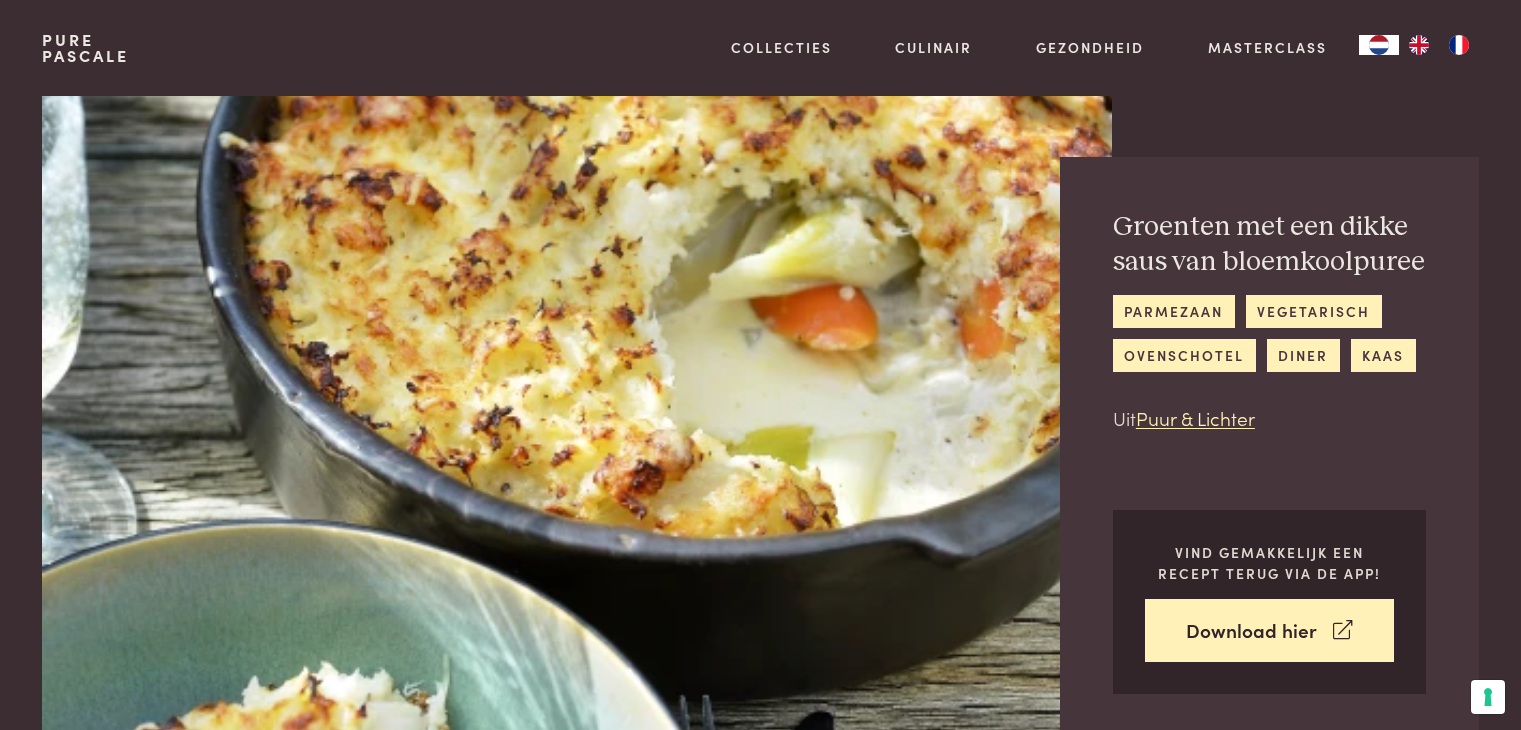 scroll, scrollTop: 0, scrollLeft: 0, axis: both 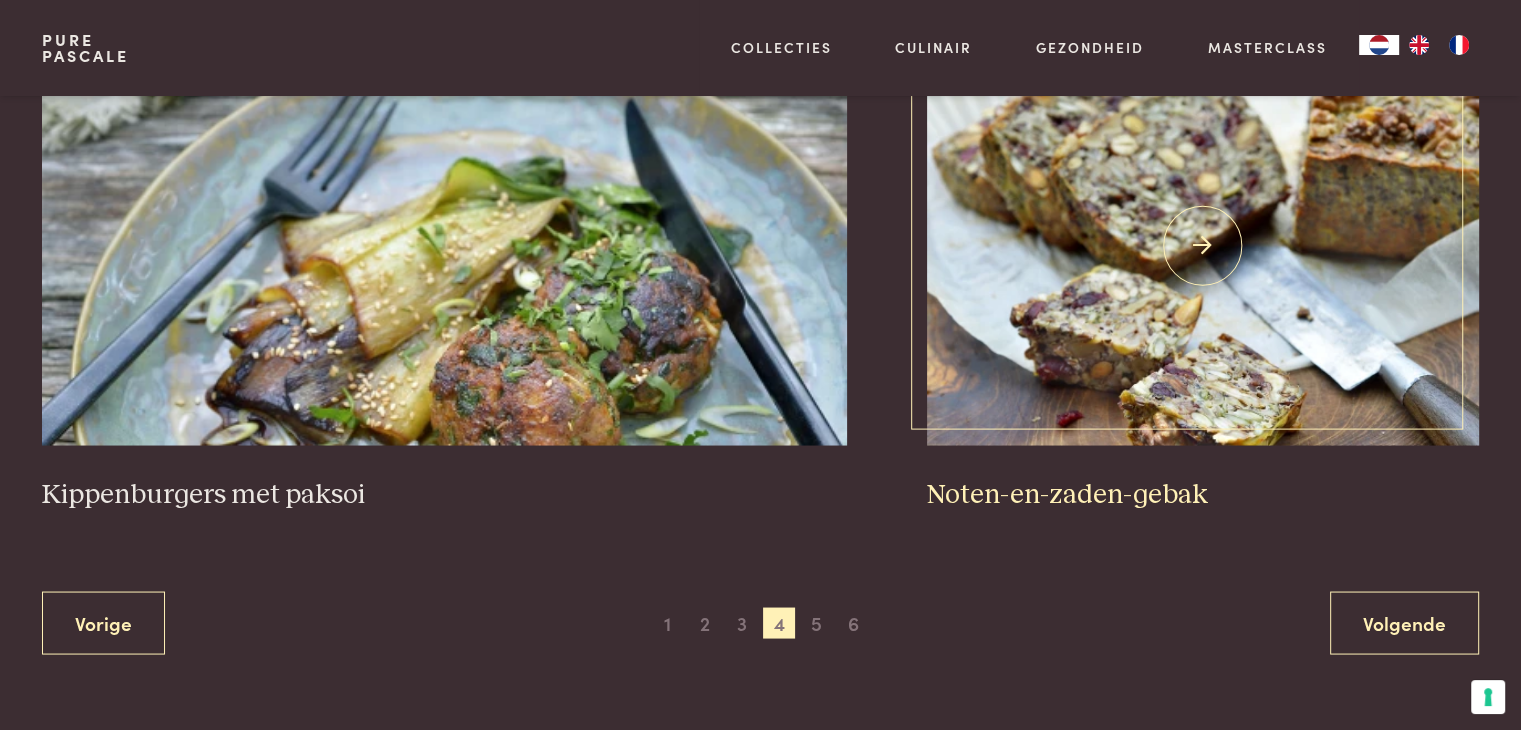 click at bounding box center [1203, 245] 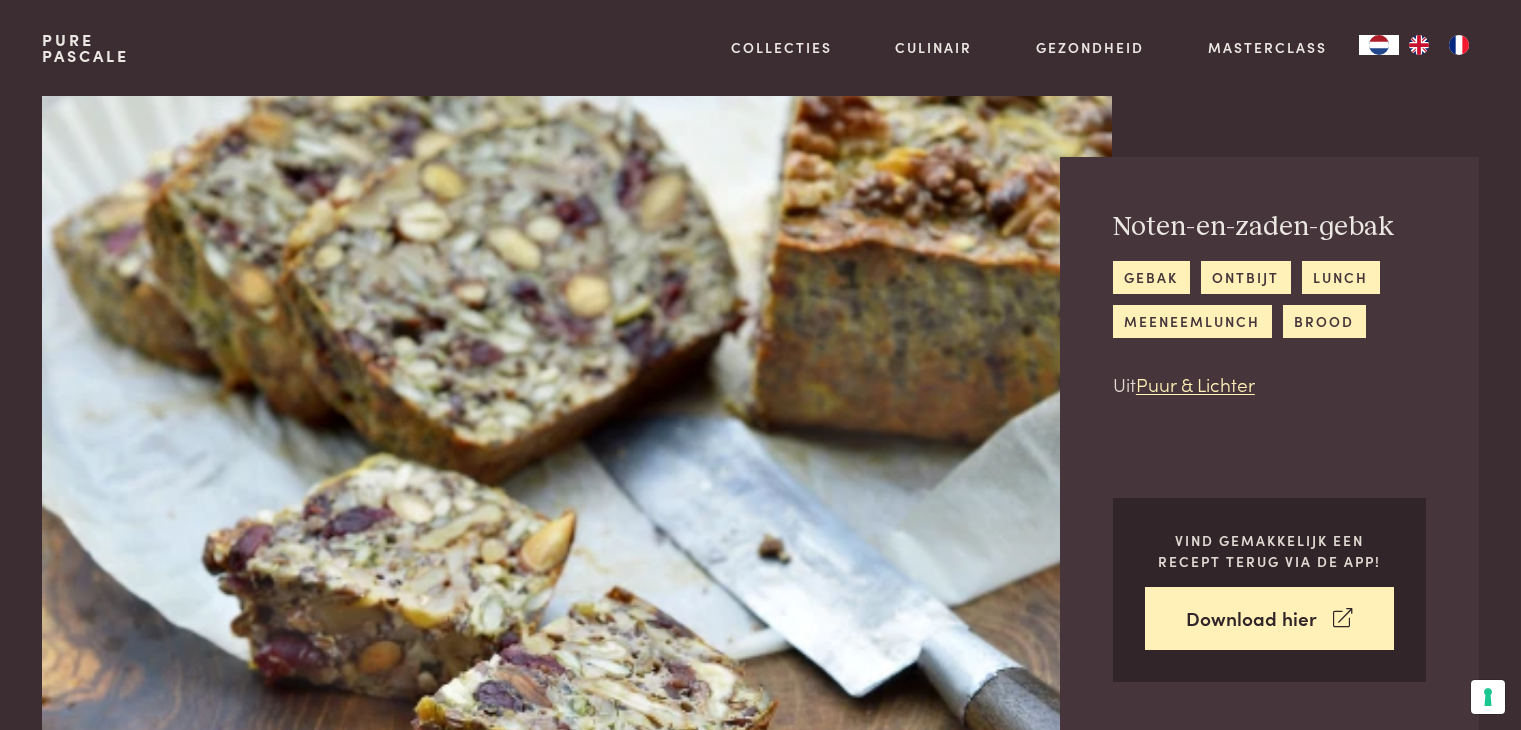 scroll, scrollTop: 0, scrollLeft: 0, axis: both 